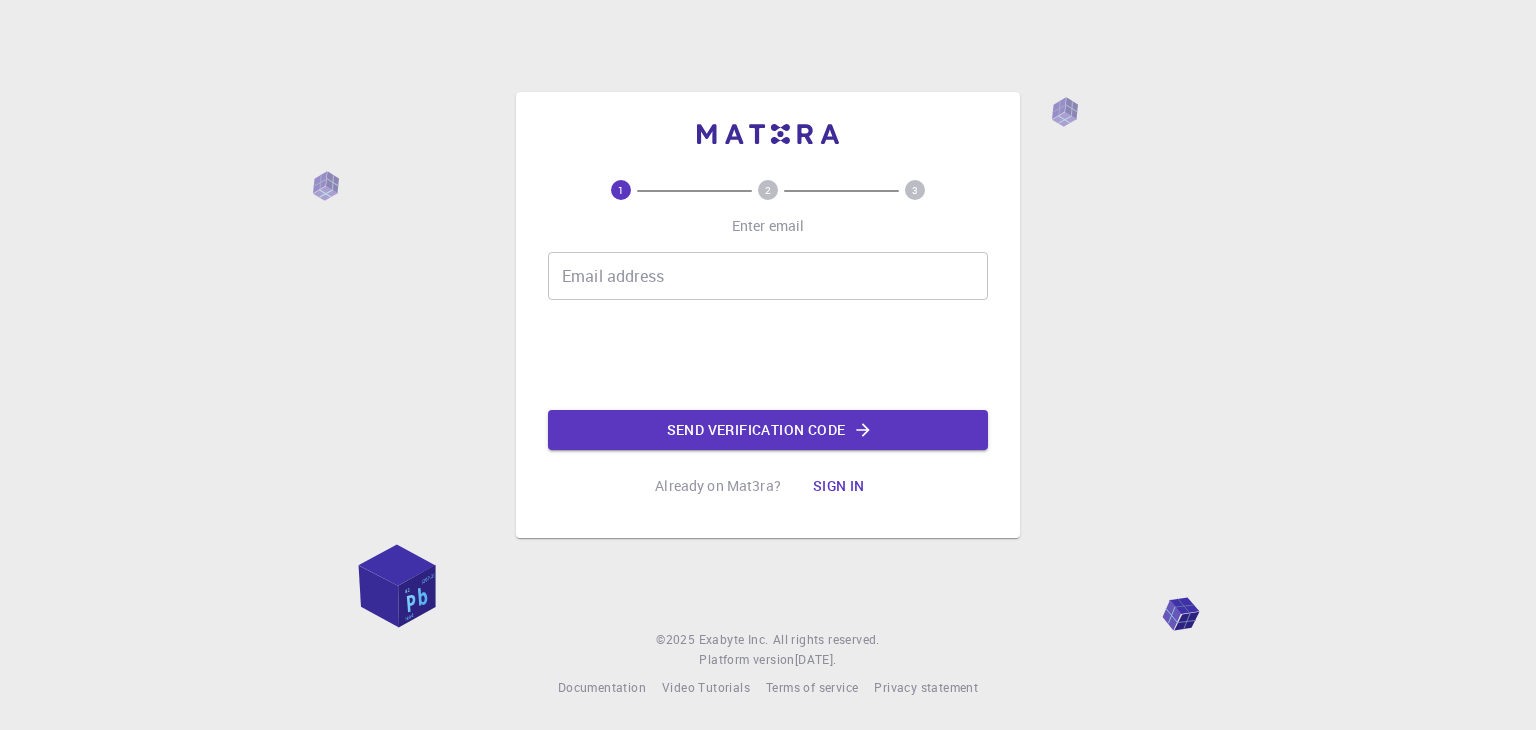 scroll, scrollTop: 0, scrollLeft: 0, axis: both 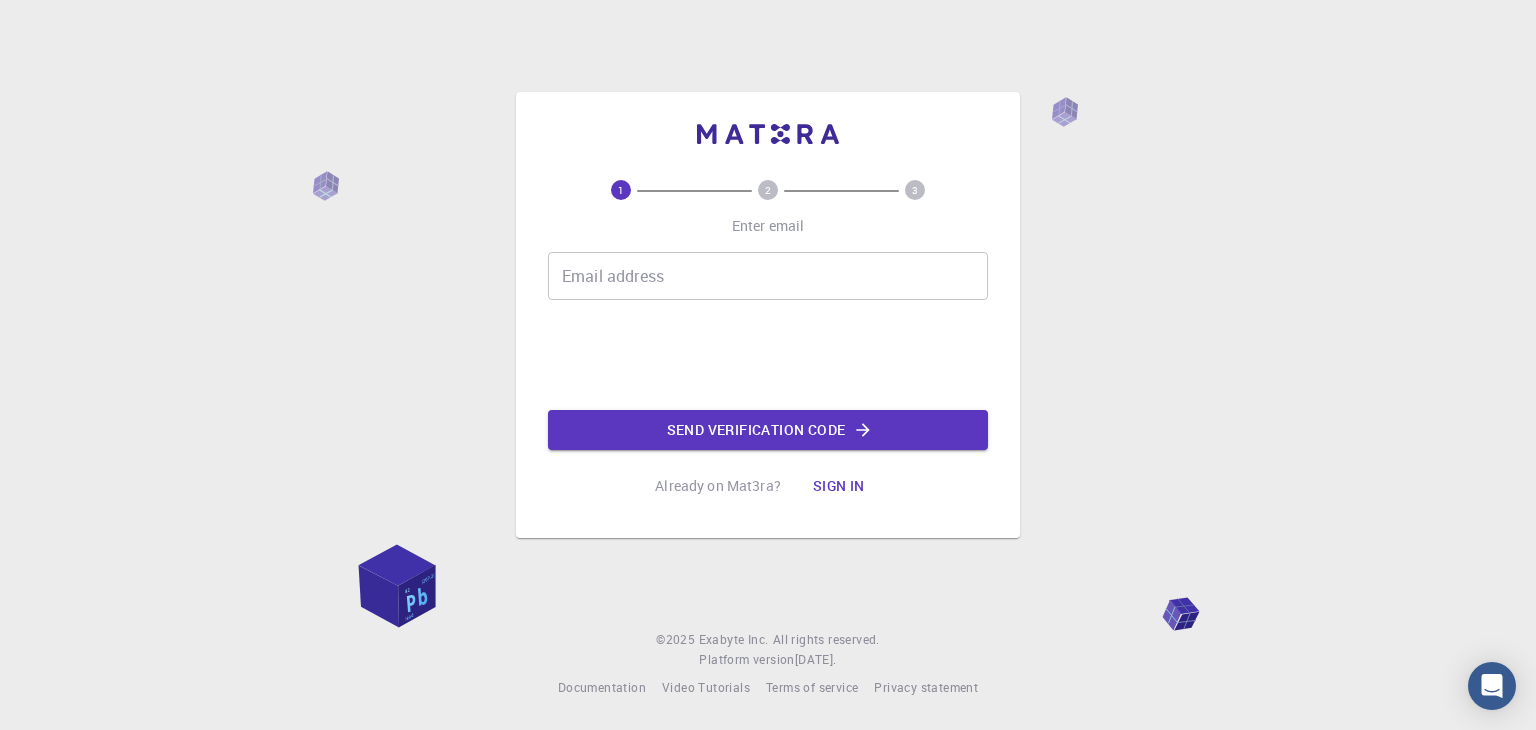 click on "Email address" at bounding box center [768, 276] 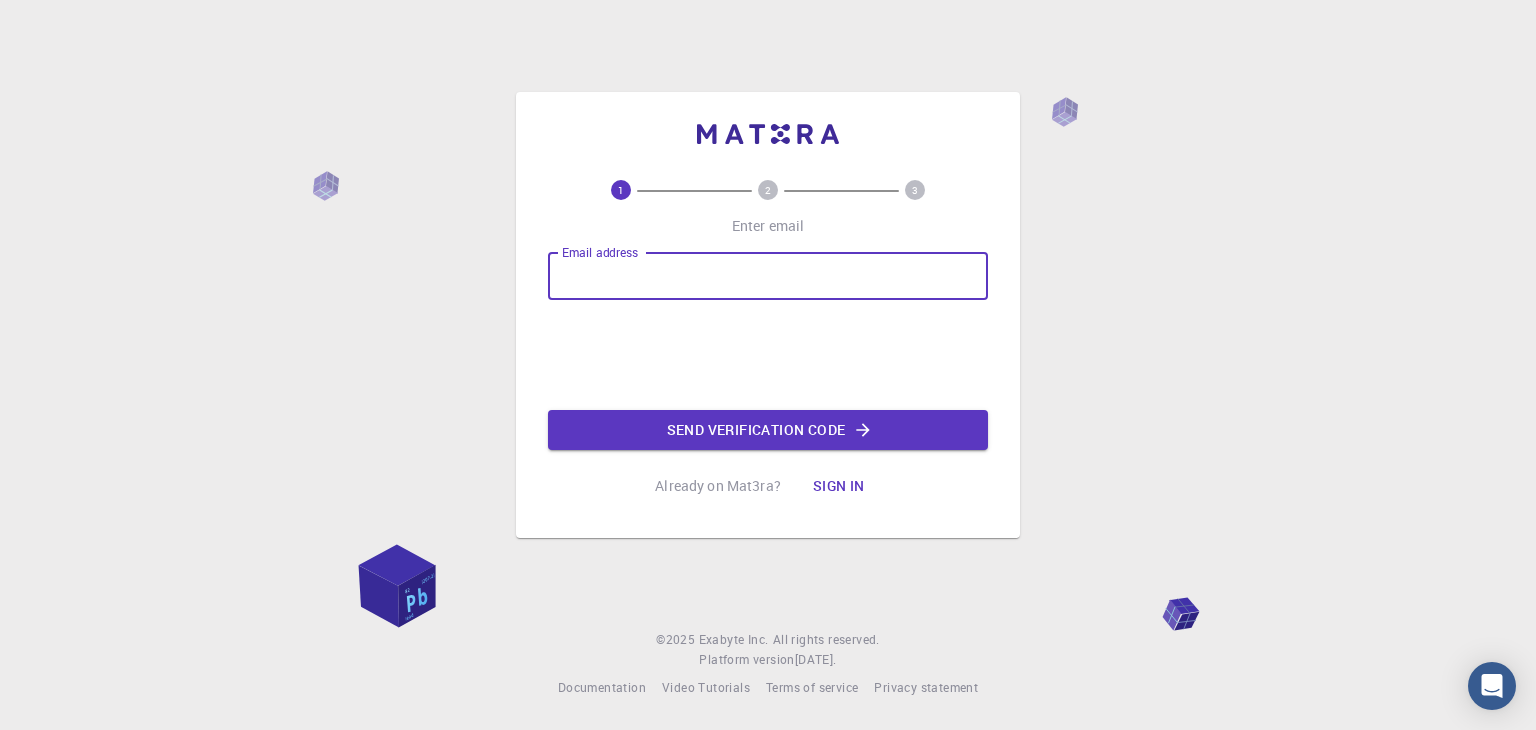 click on "Email address" at bounding box center [768, 276] 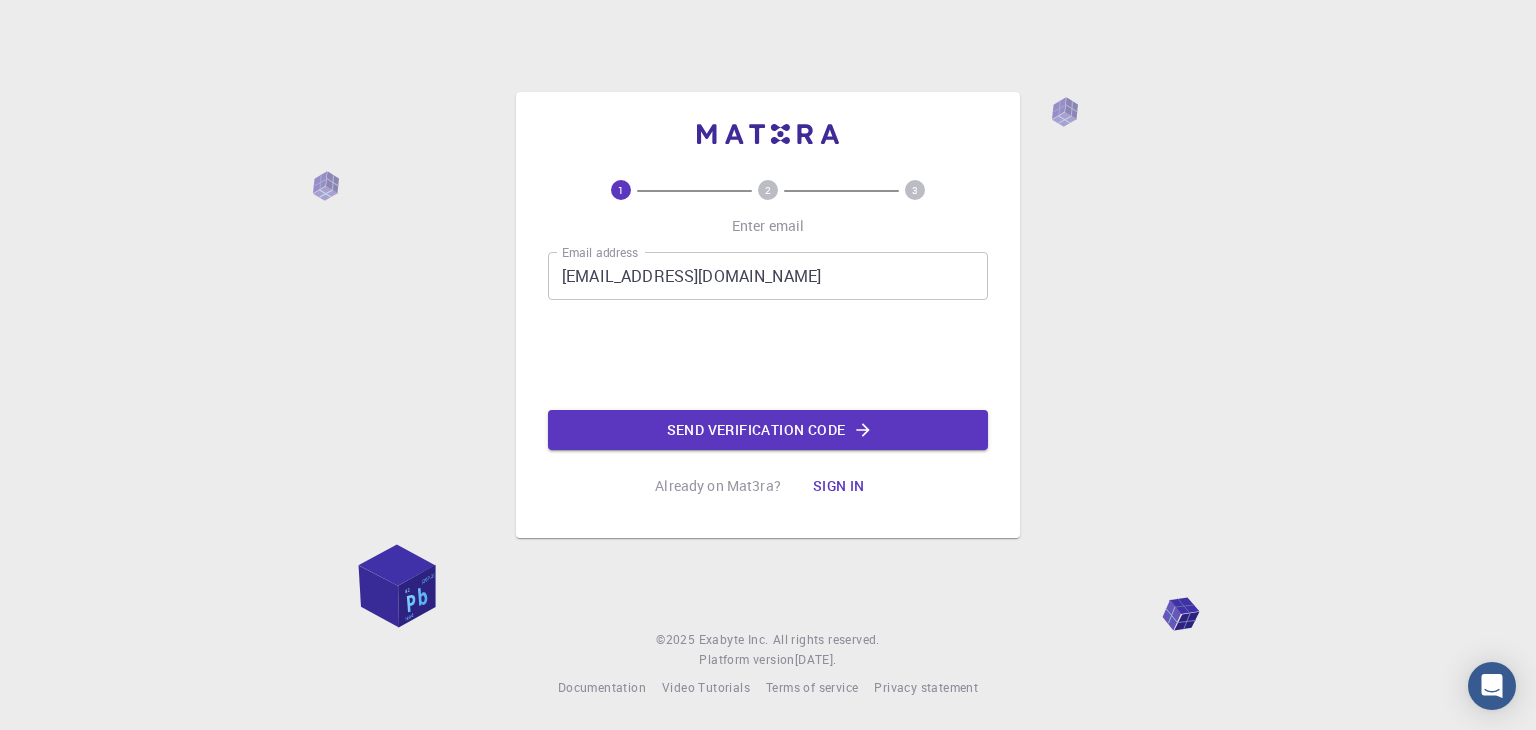 click on "1 2 3 Enter email Email address antor24638@gmail.com Email address Send verification code Already on Mat3ra? Sign in ©  2025   Exabyte Inc.   All rights reserved. Platform version  2025.6.26 . Documentation Video Tutorials Terms of service Privacy statement" at bounding box center [768, 365] 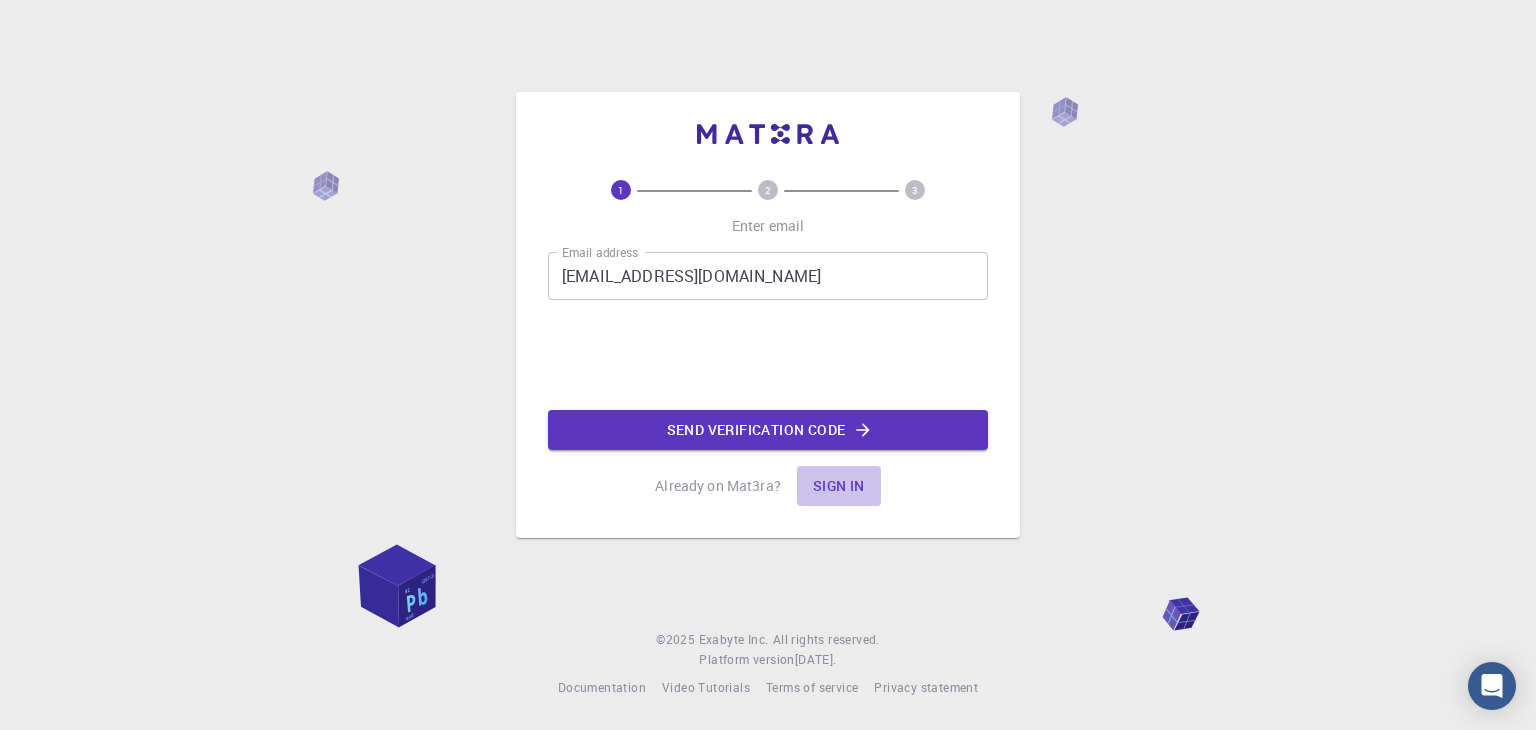 click on "Sign in" at bounding box center [839, 486] 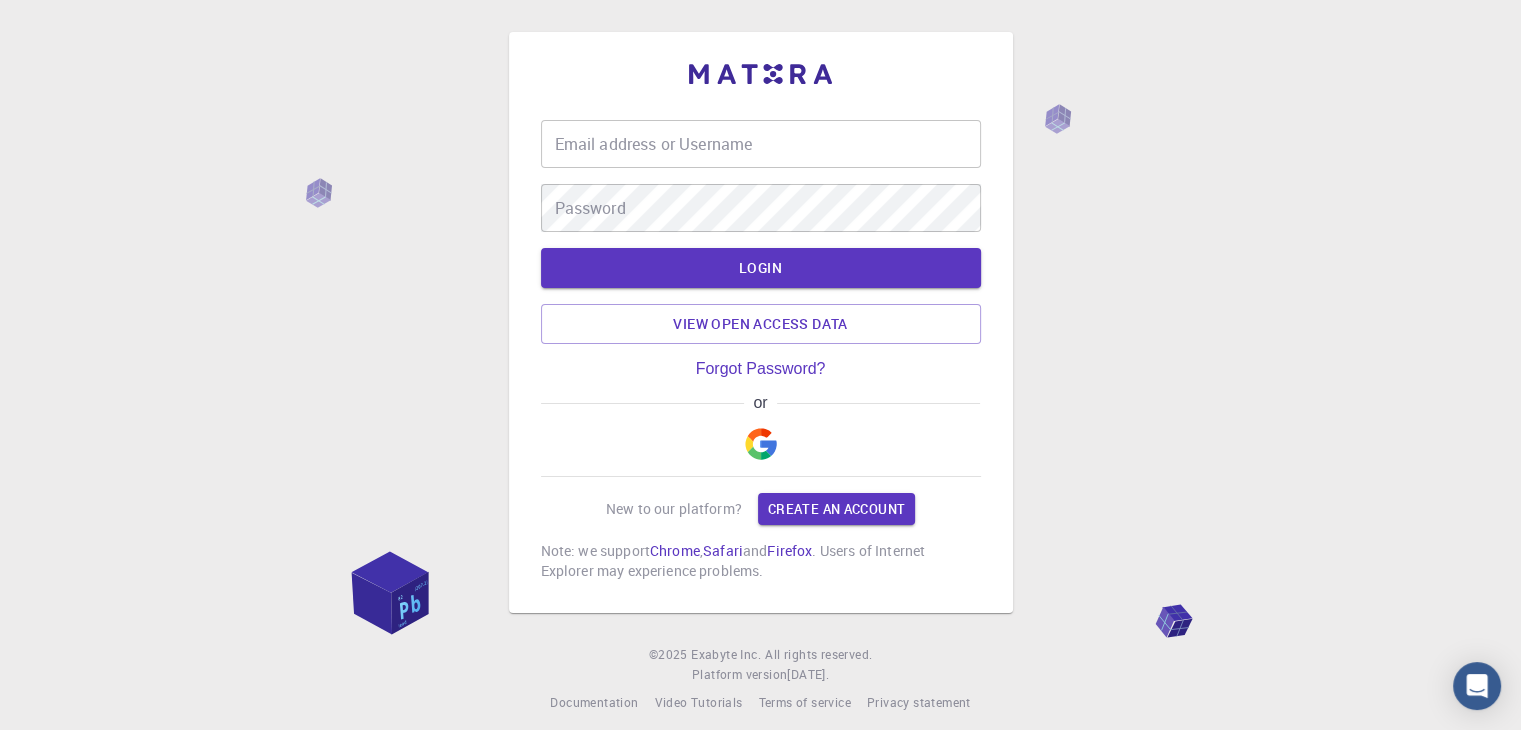 click on "Email address or Username" at bounding box center [761, 144] 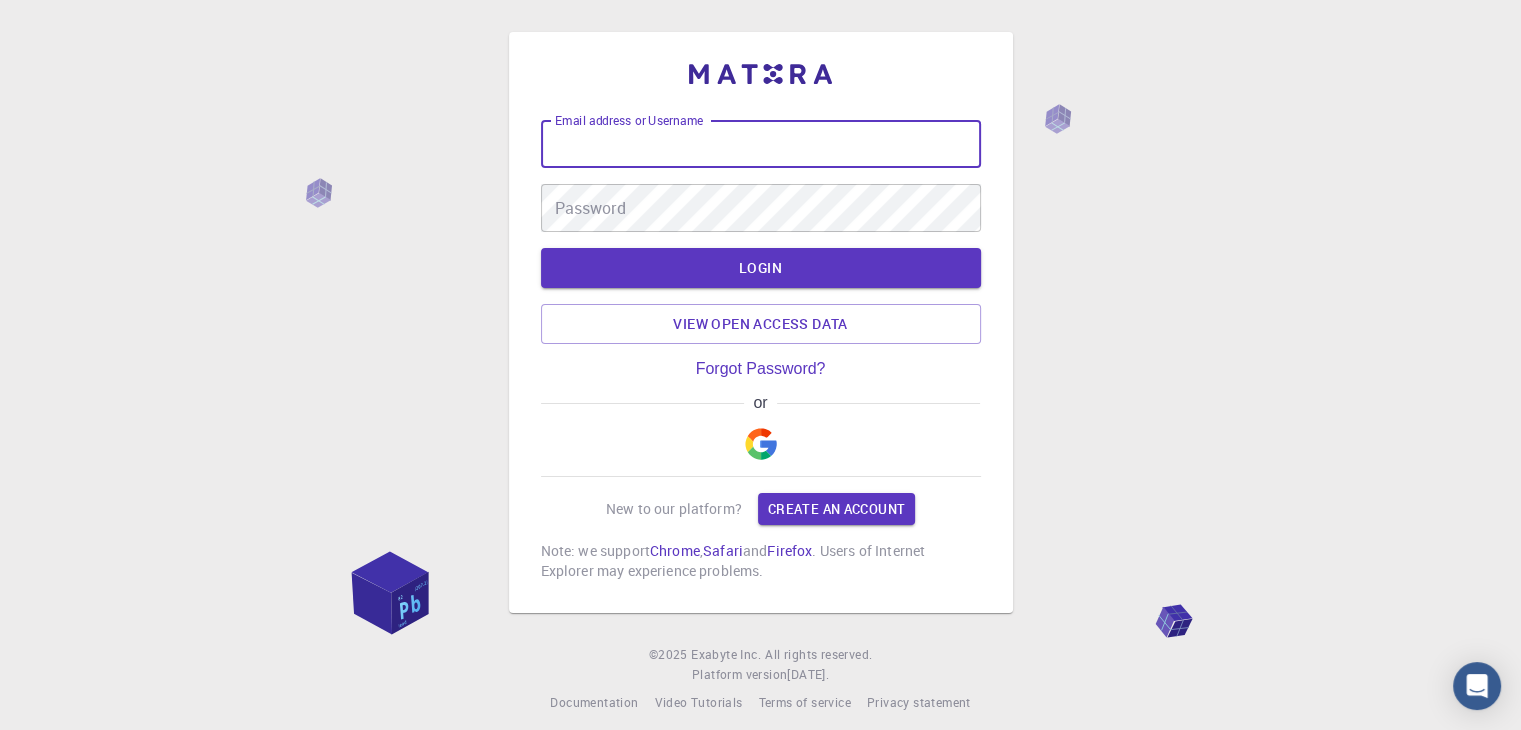 click on "Email address or Username" at bounding box center [761, 144] 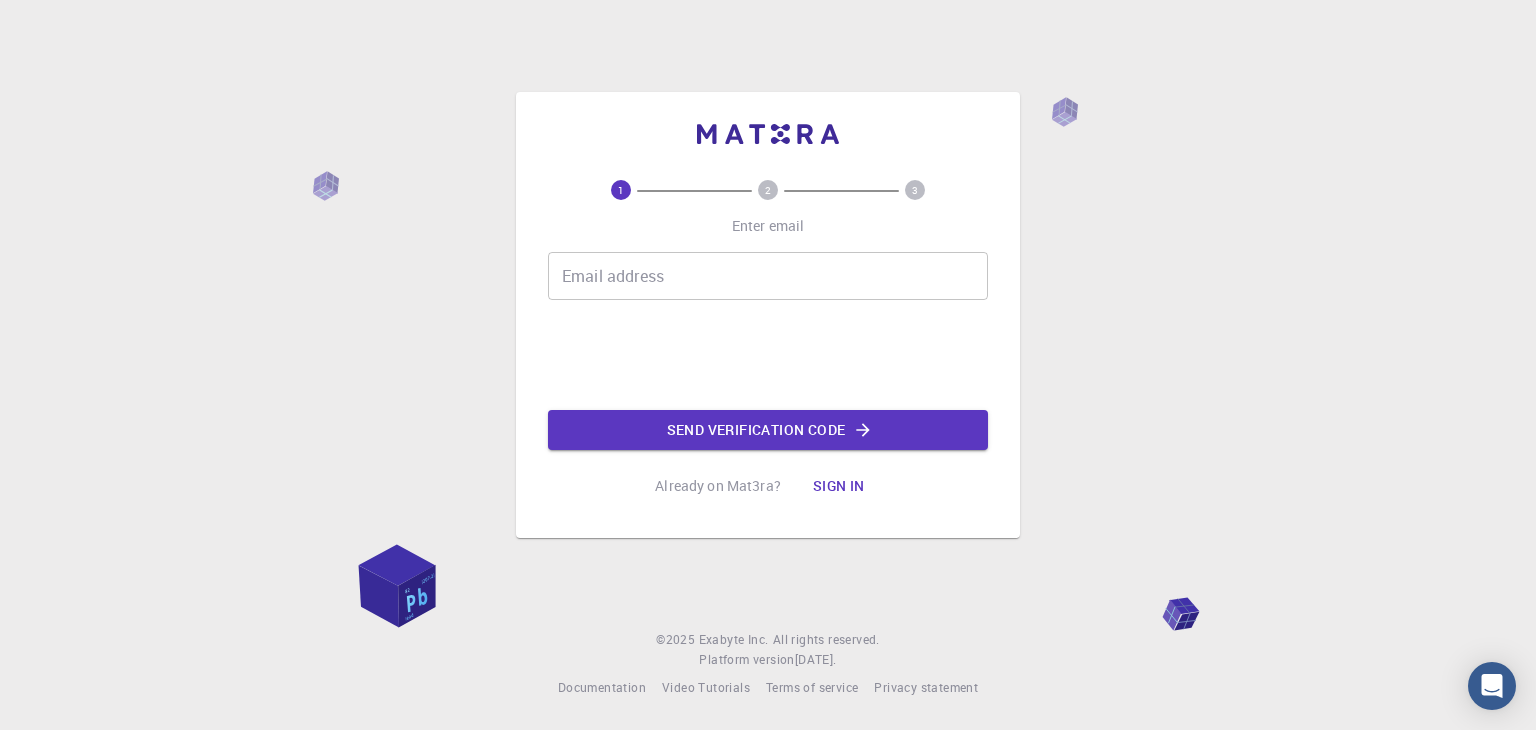 scroll, scrollTop: 0, scrollLeft: 0, axis: both 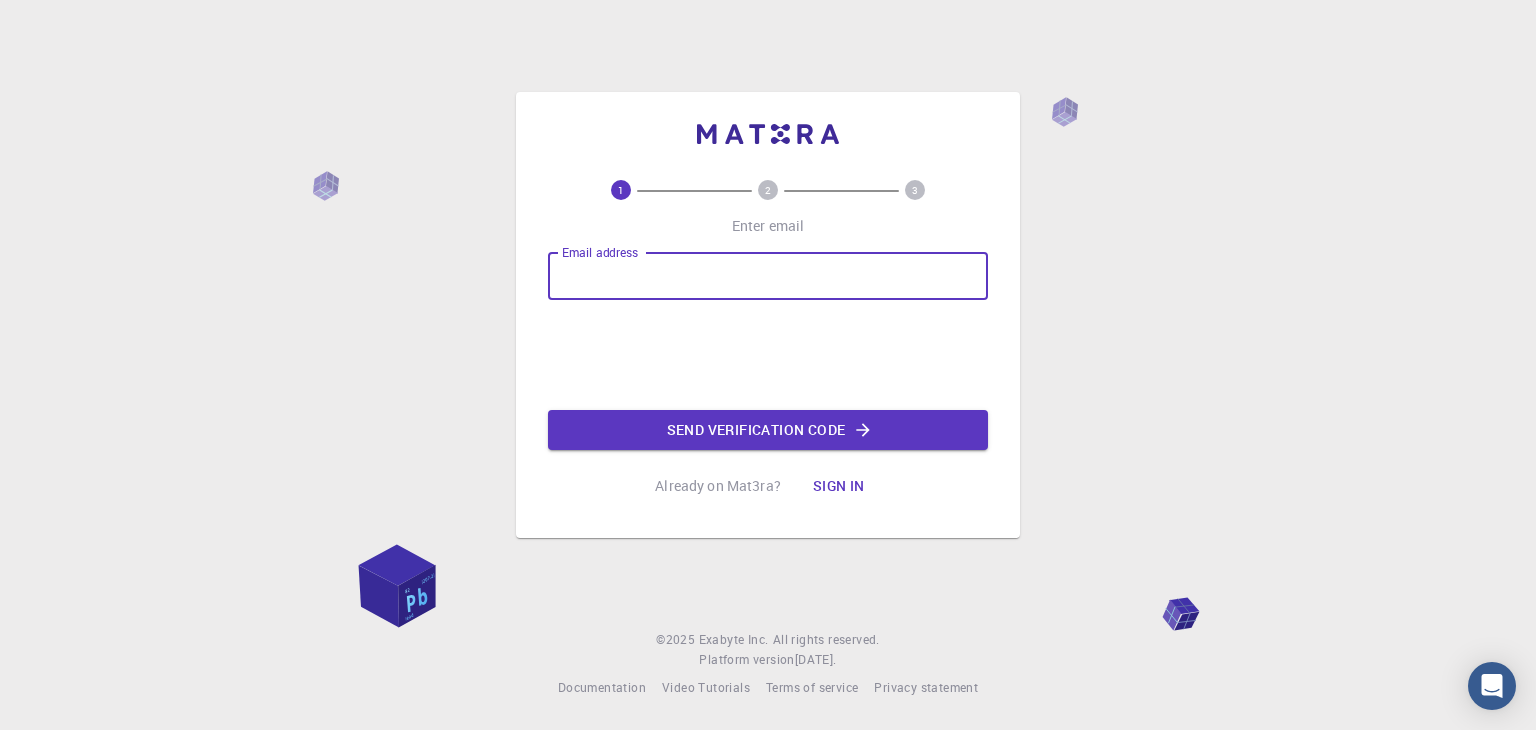 type on "[EMAIL_ADDRESS][DOMAIN_NAME]" 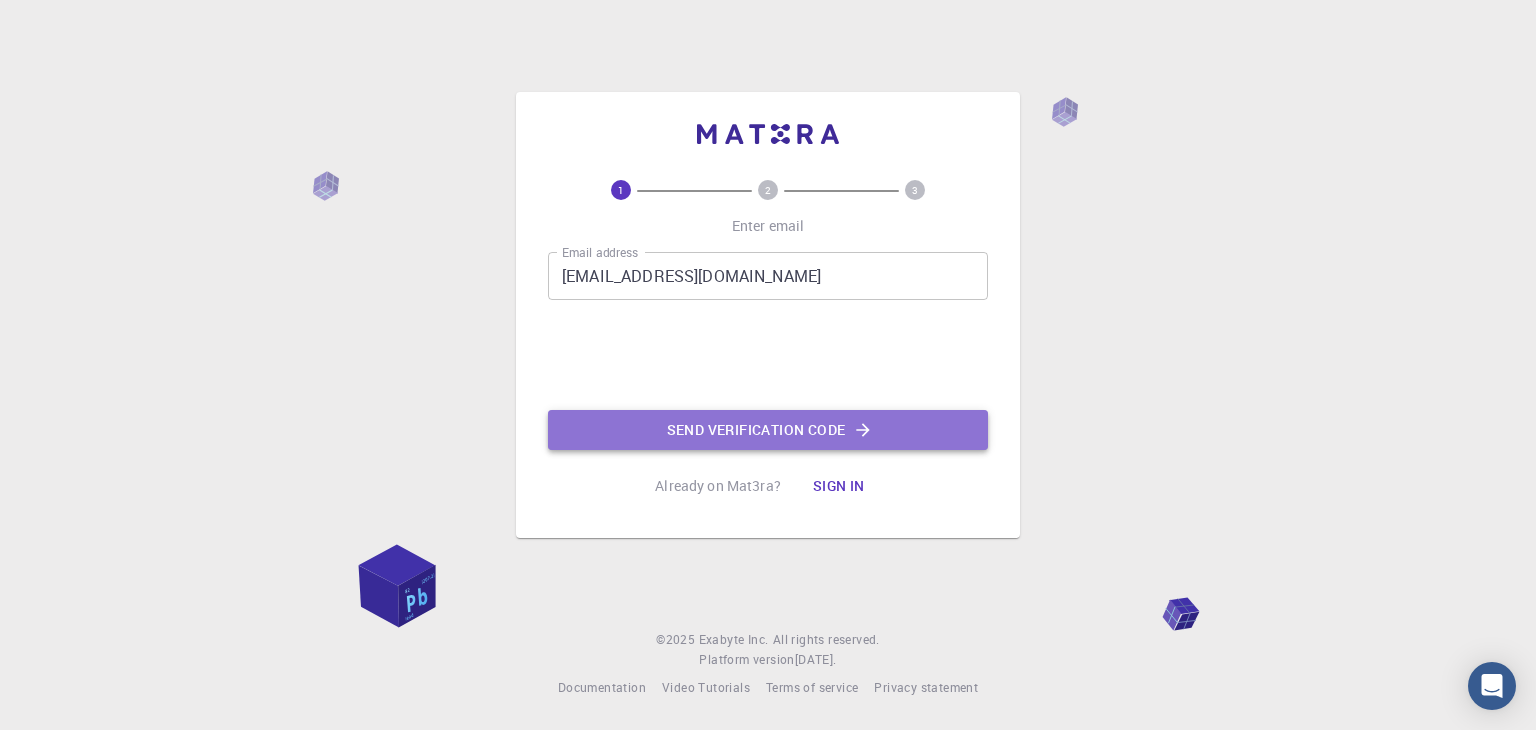 click on "Send verification code" 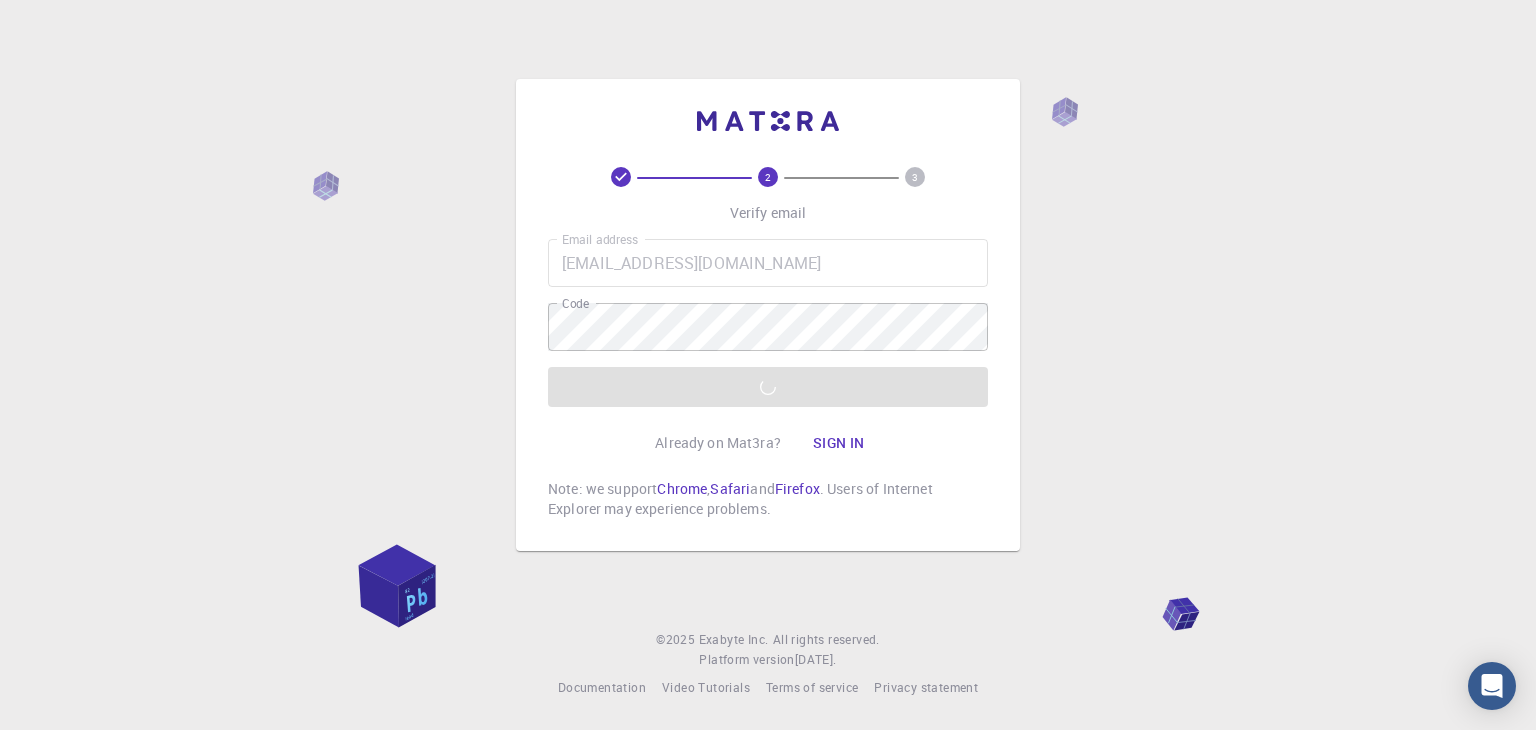 click on "2 3 Verify email Email address [EMAIL_ADDRESS][DOMAIN_NAME] Email address Code Code Verify email Already on Mat3ra? Sign in Note: we support  Chrome ,  Safari  and  Firefox . Users of Internet Explorer may experience problems. ©  2025   Exabyte Inc.   All rights reserved. Platform version  [DATE] . Documentation Video Tutorials Terms of service Privacy statement" at bounding box center [768, 365] 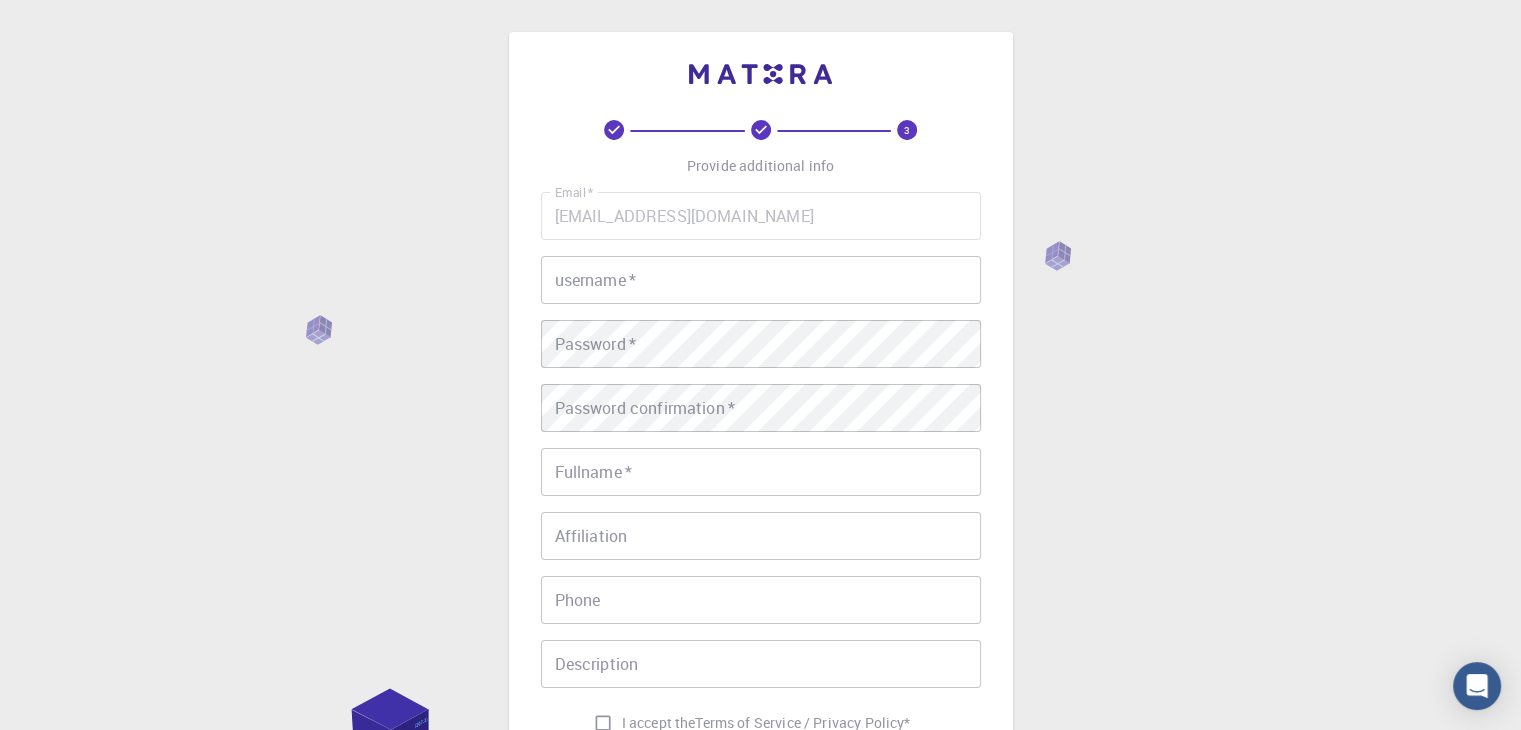 click on "username   *" at bounding box center [761, 280] 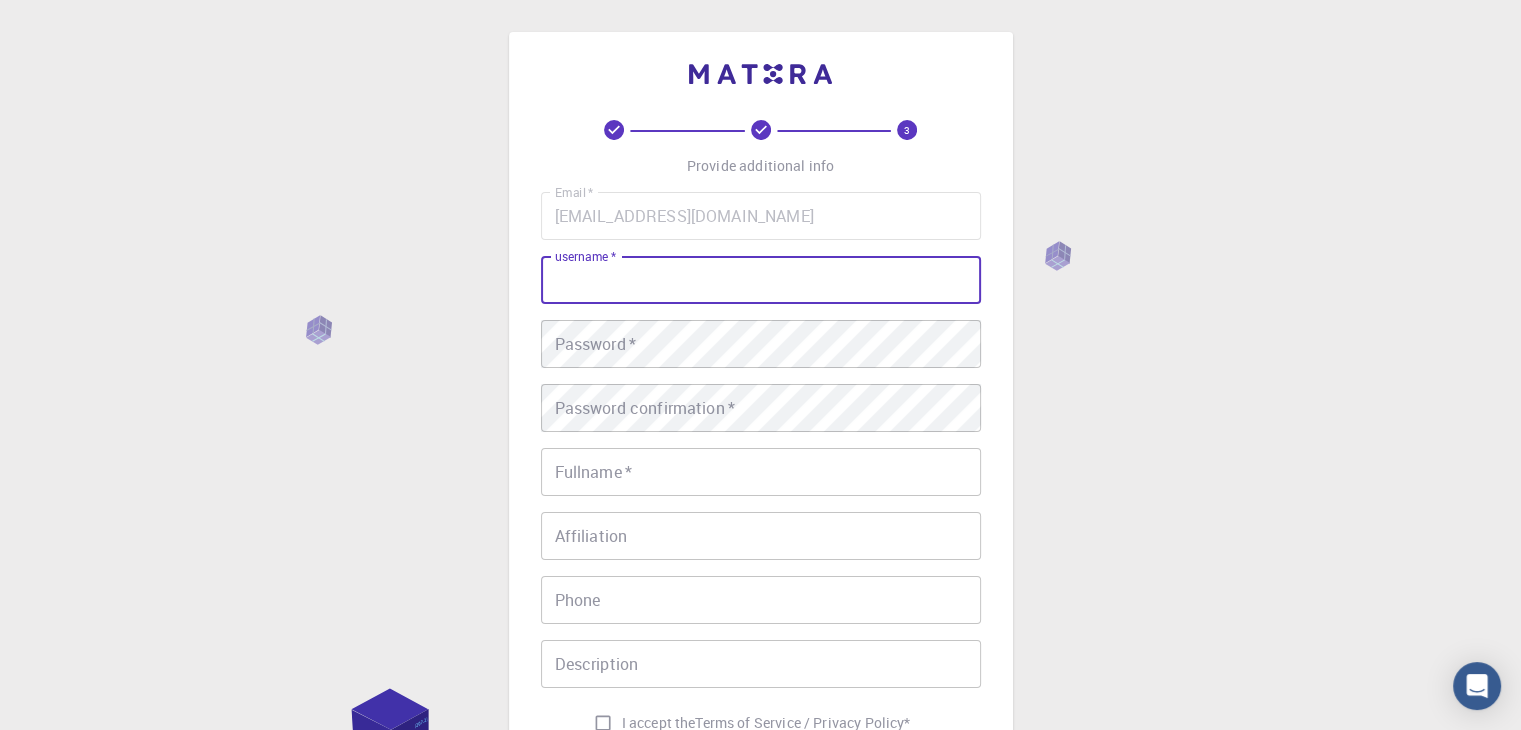 click on "username   *" at bounding box center [761, 280] 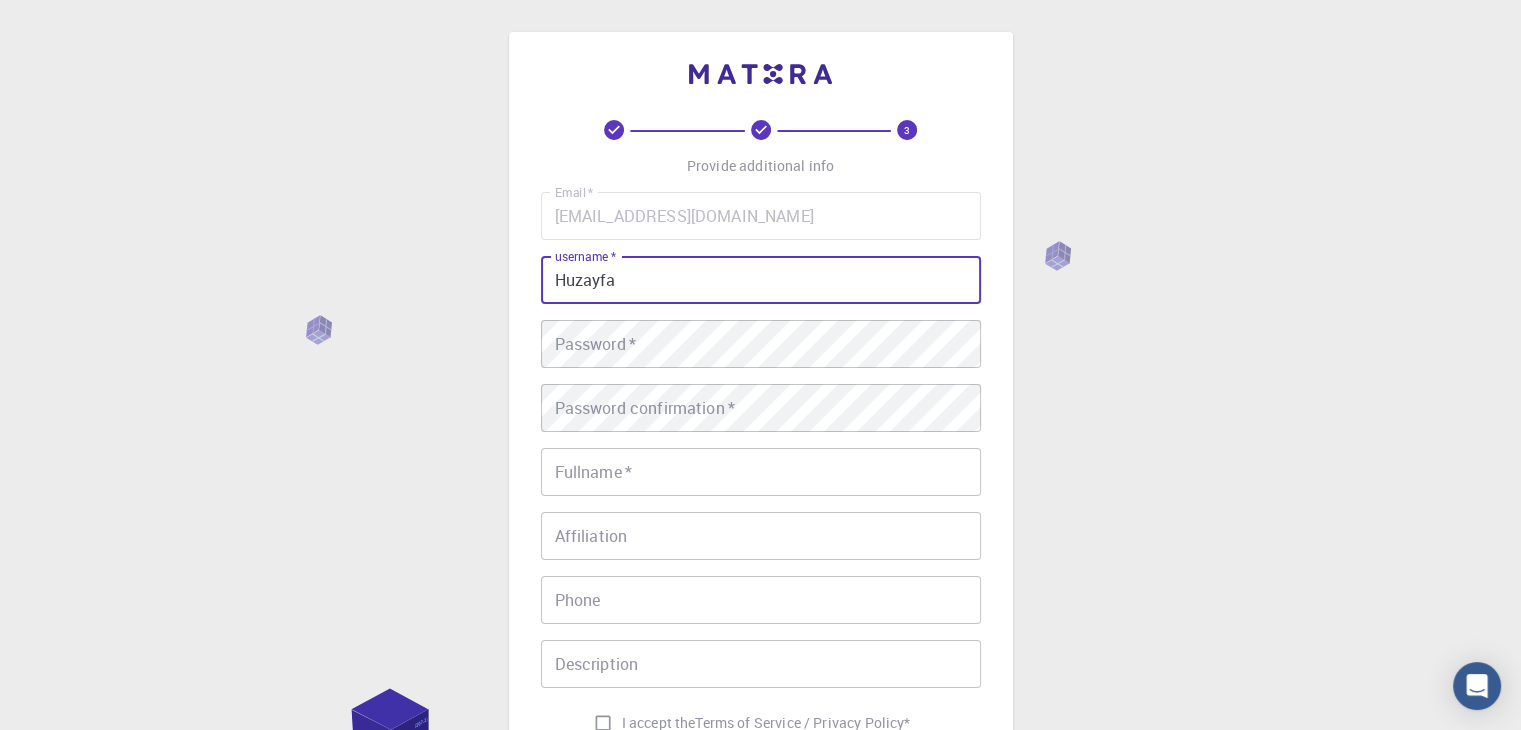 type on "Huzayfa" 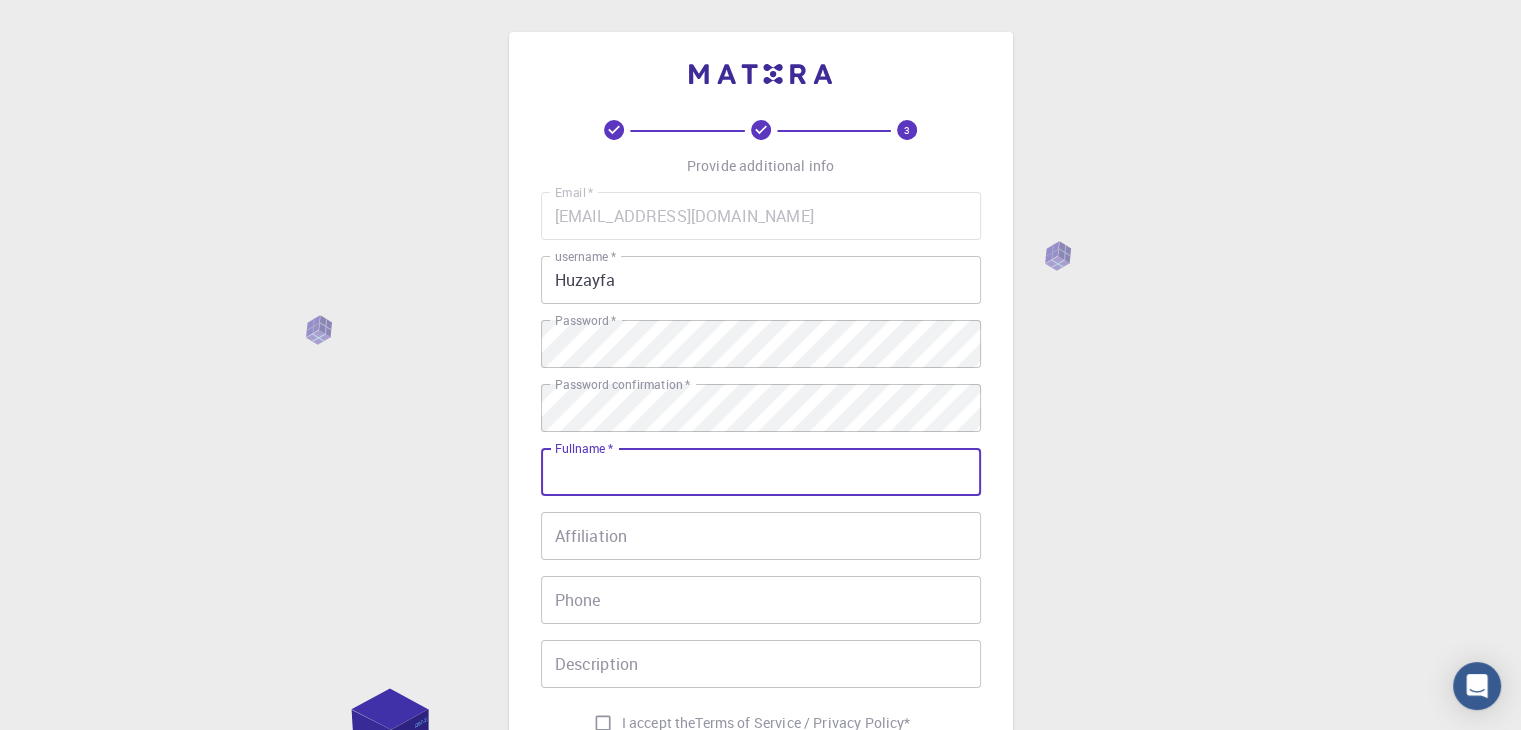 click on "Fullname   *" at bounding box center (761, 472) 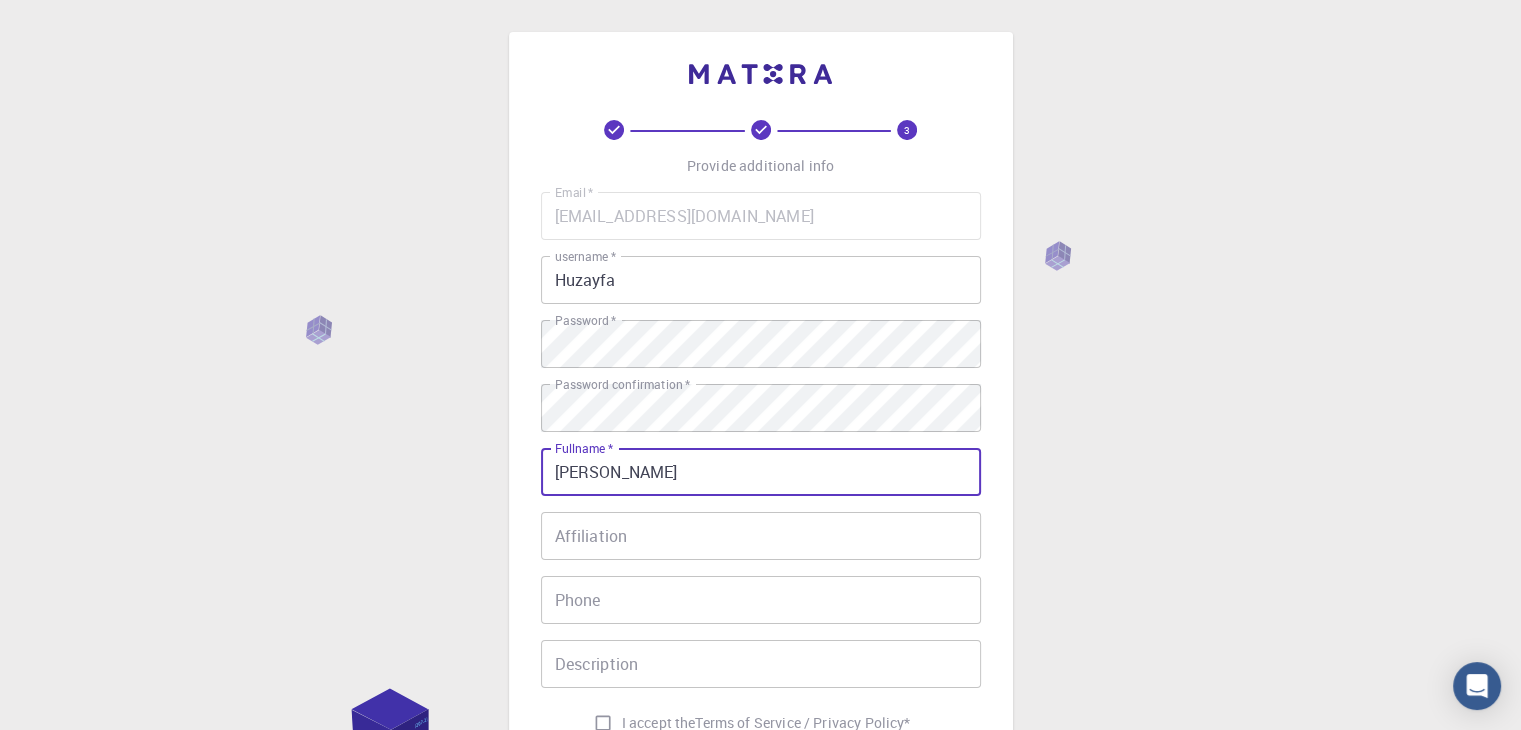 type on "[PERSON_NAME]" 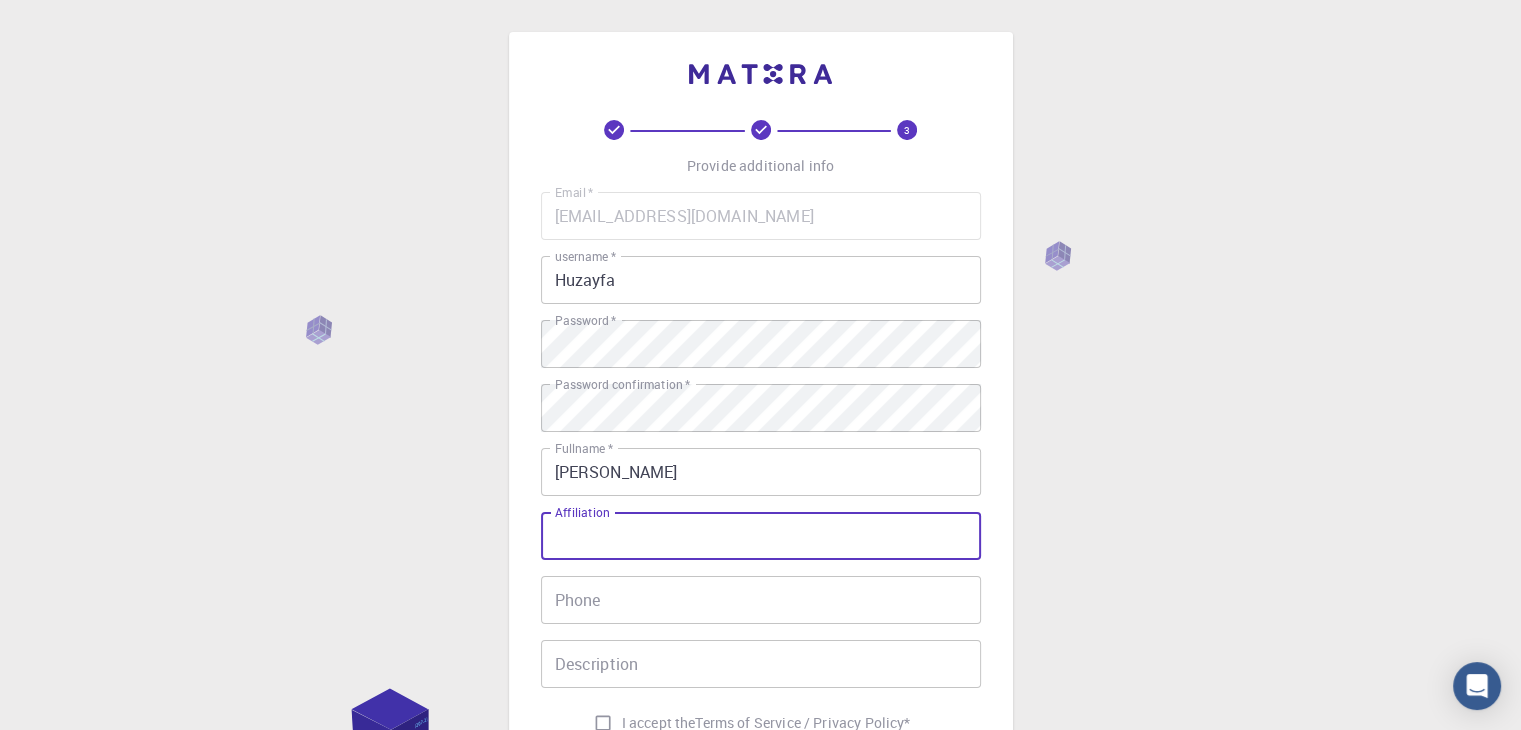 click on "Affiliation" at bounding box center [761, 536] 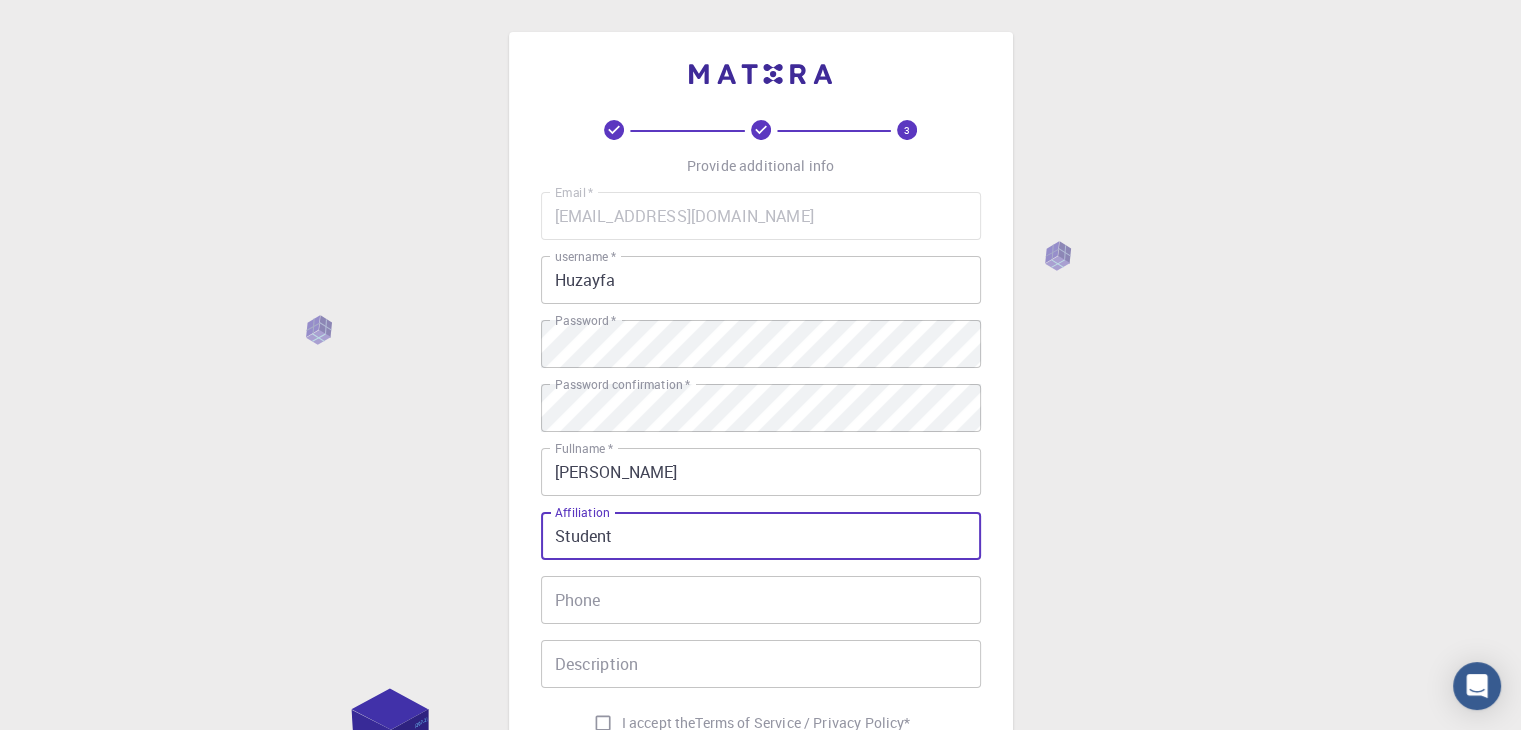 type on "Student" 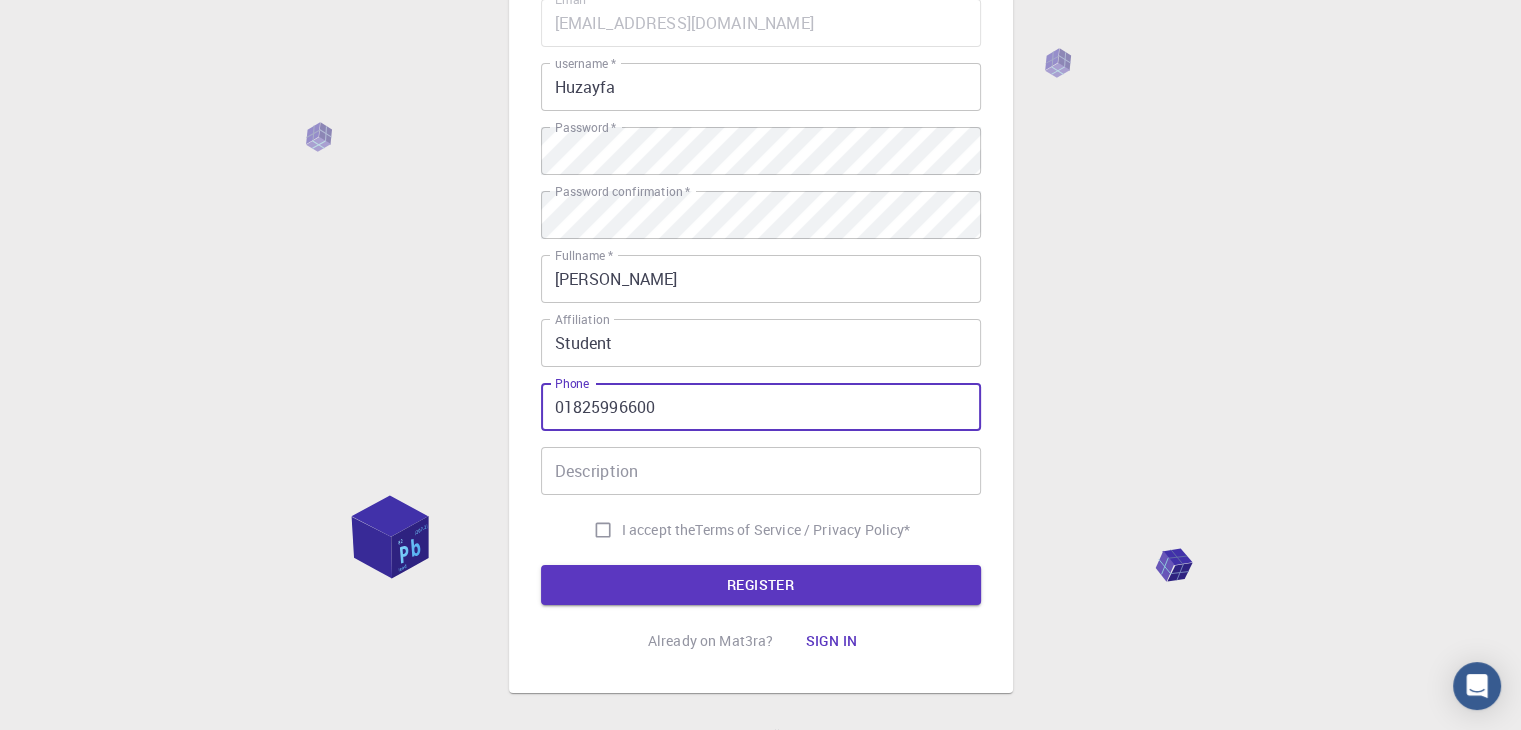 scroll, scrollTop: 200, scrollLeft: 0, axis: vertical 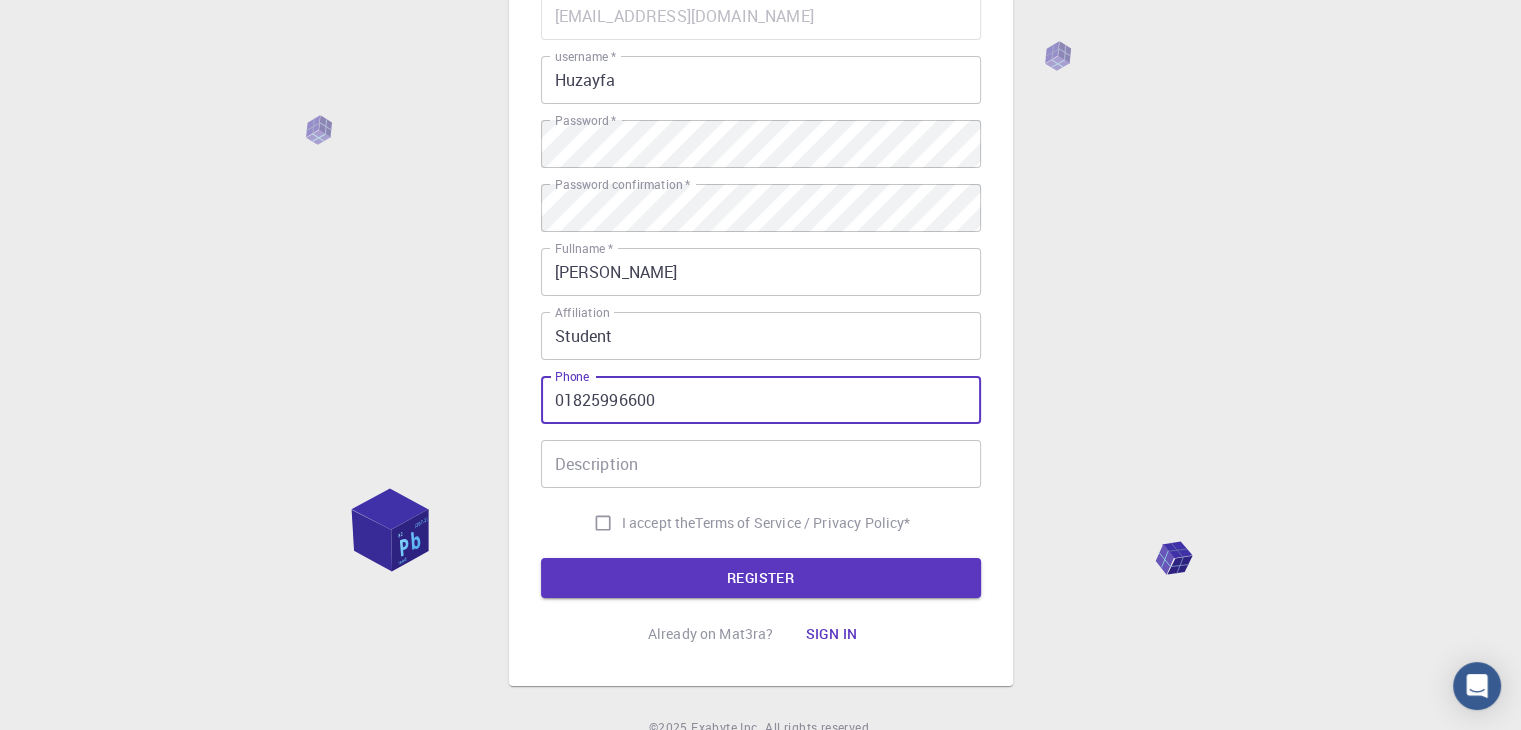 type on "01825996600" 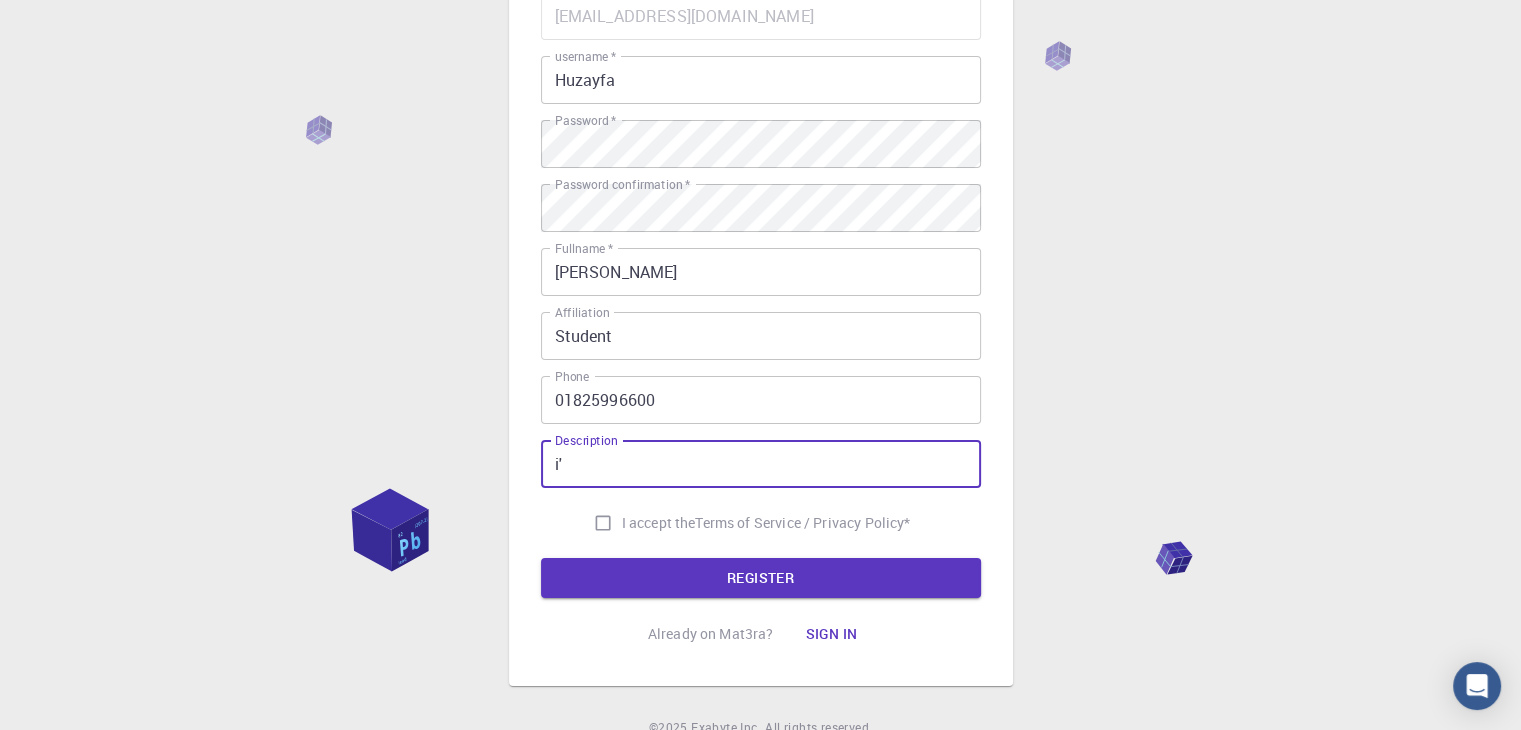 type on "i" 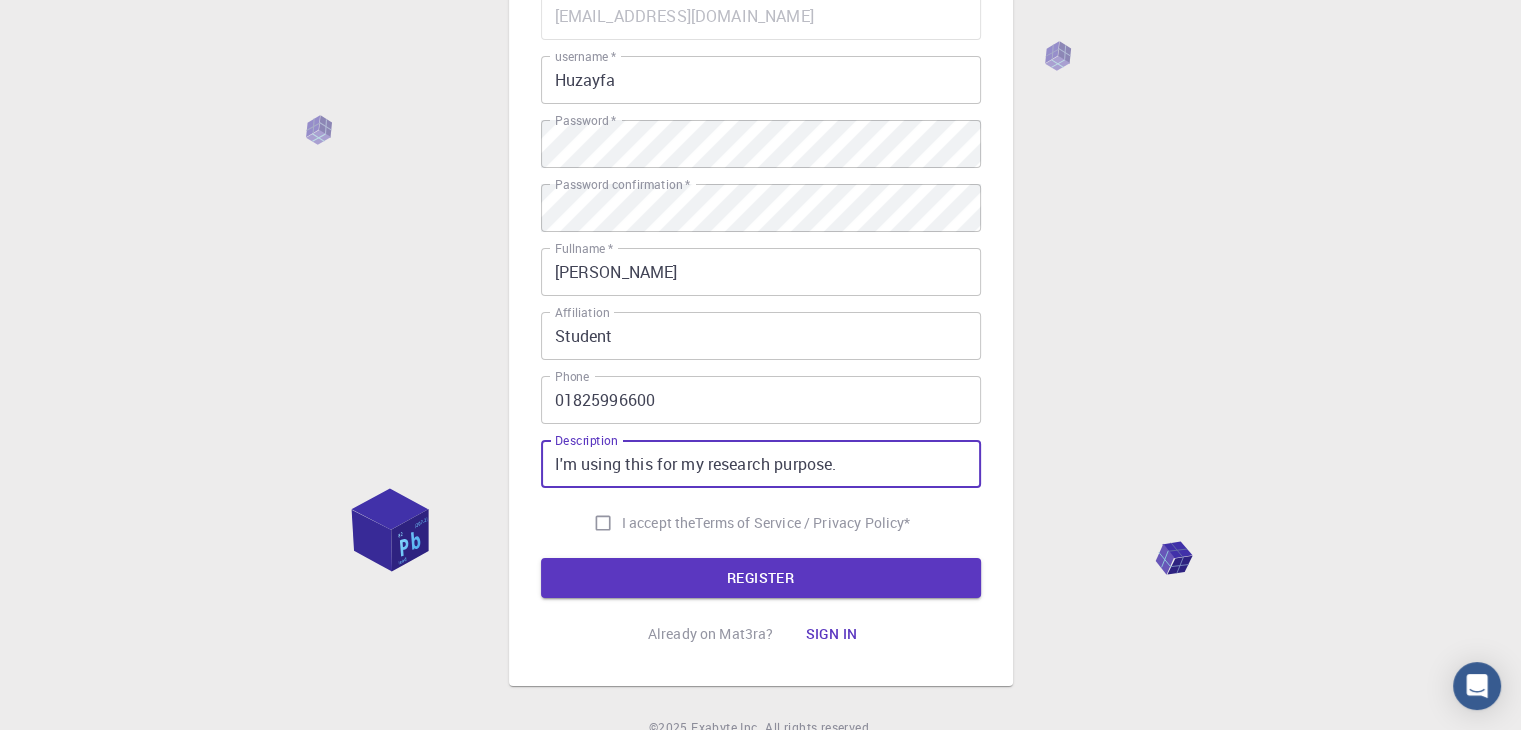 type on "I'm using this for my research purpose." 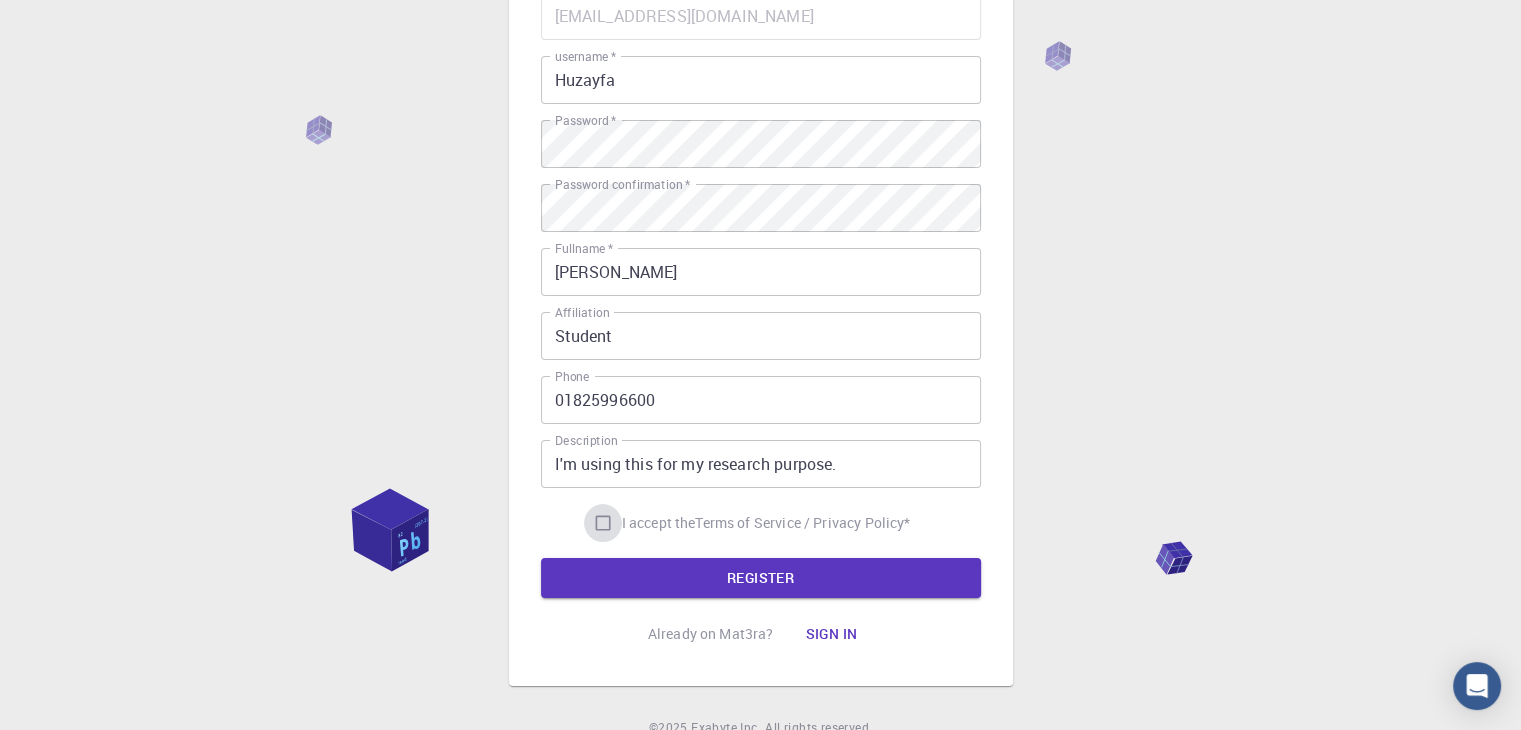 click on "I accept the  Terms of Service / Privacy Policy  *" at bounding box center [603, 523] 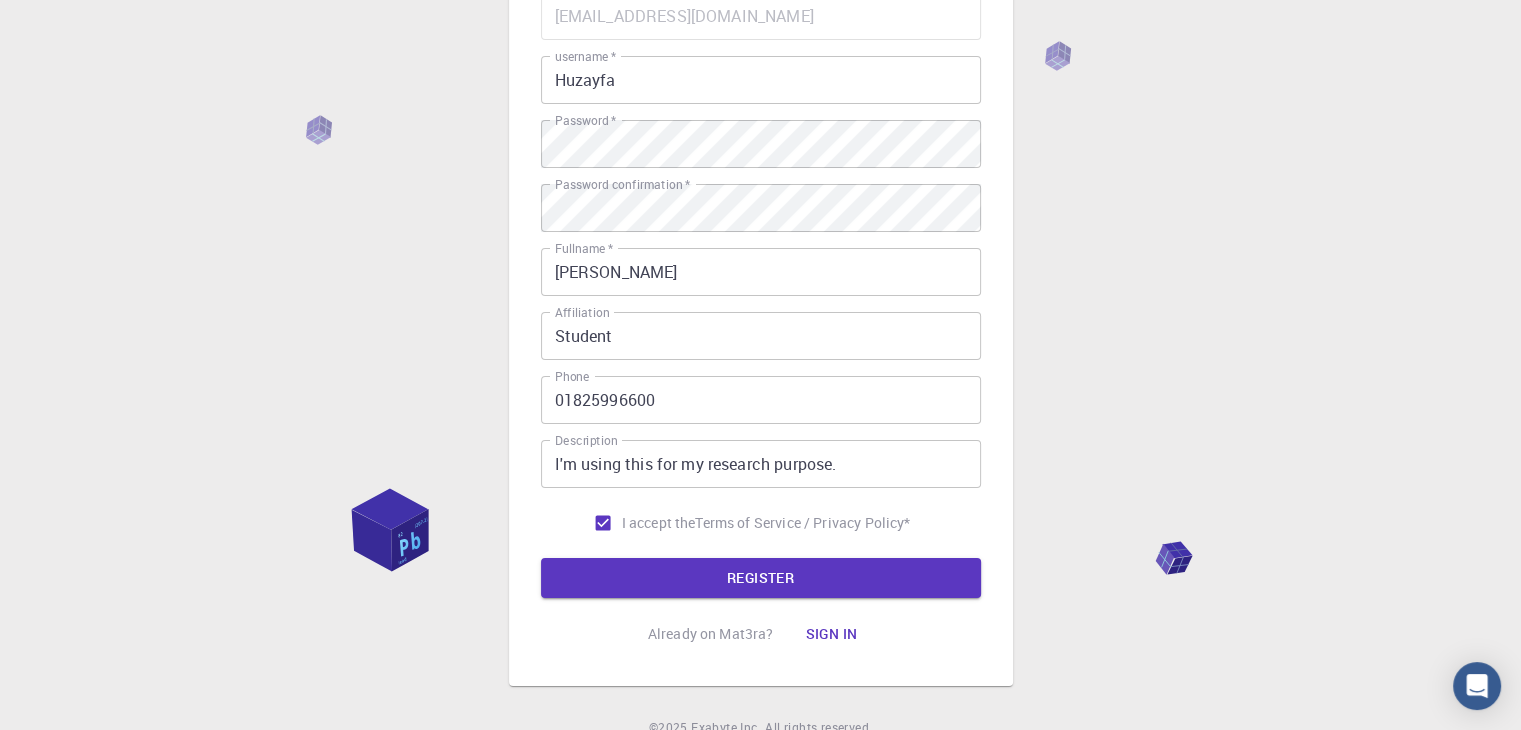 click on "REGISTER" at bounding box center (761, 578) 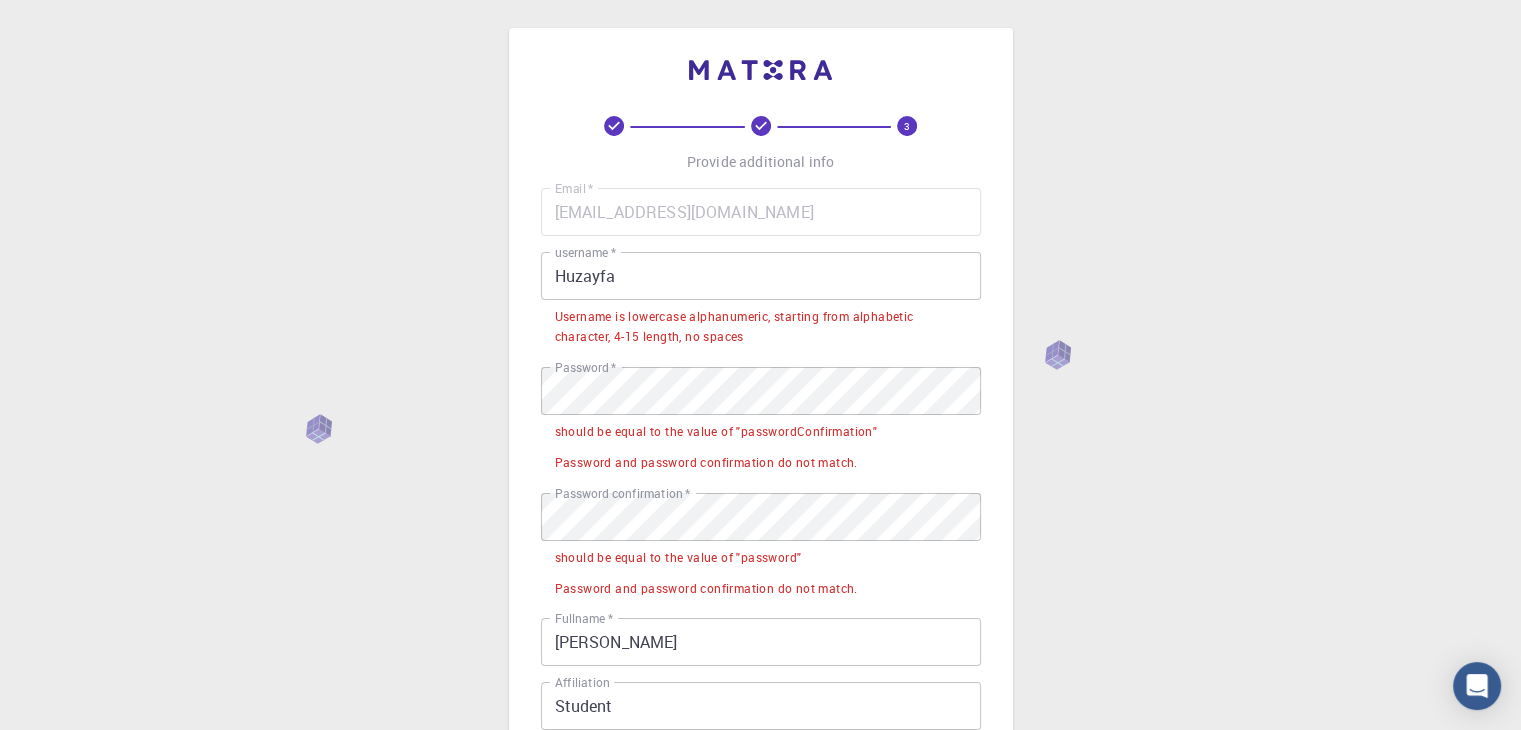 scroll, scrollTop: 0, scrollLeft: 0, axis: both 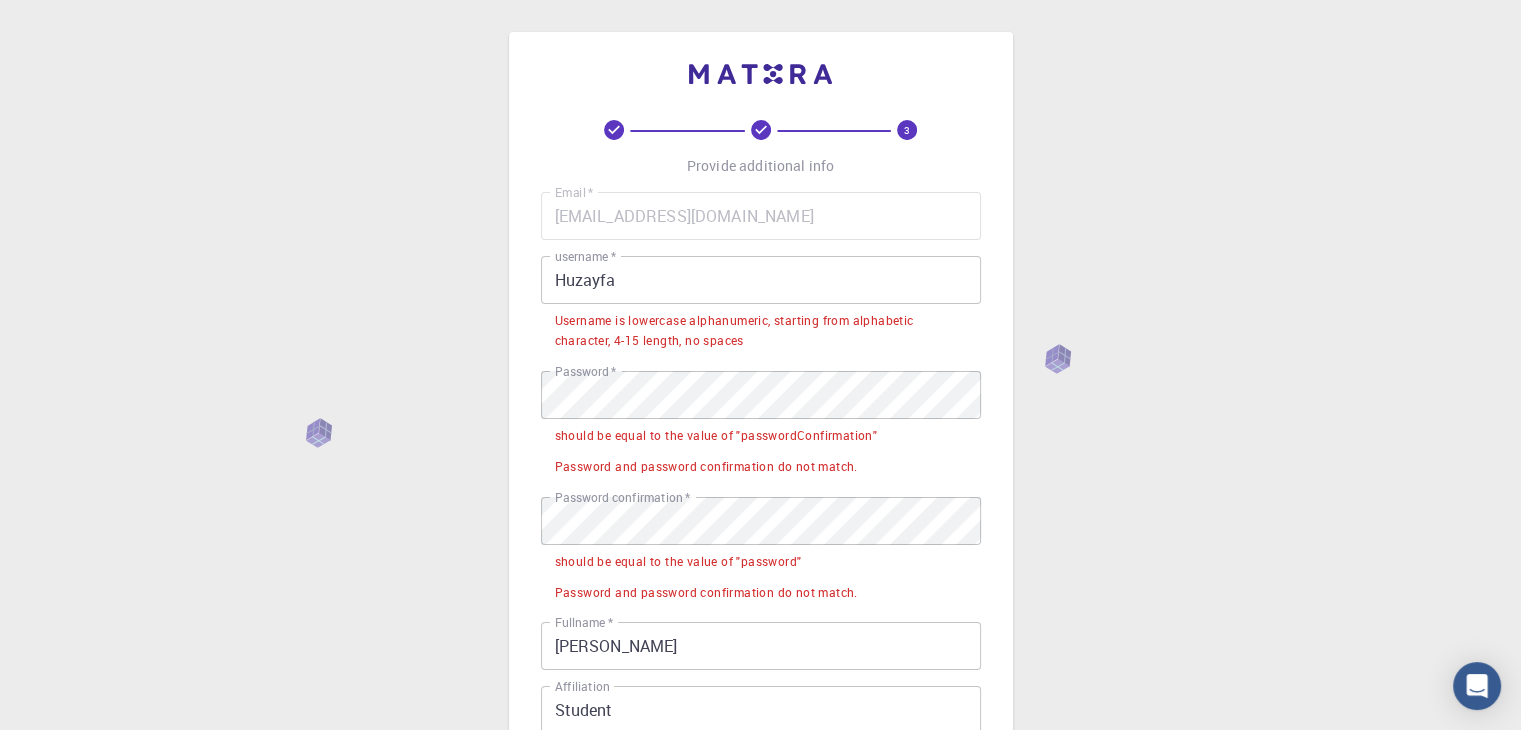 click on "Huzayfa" at bounding box center (761, 280) 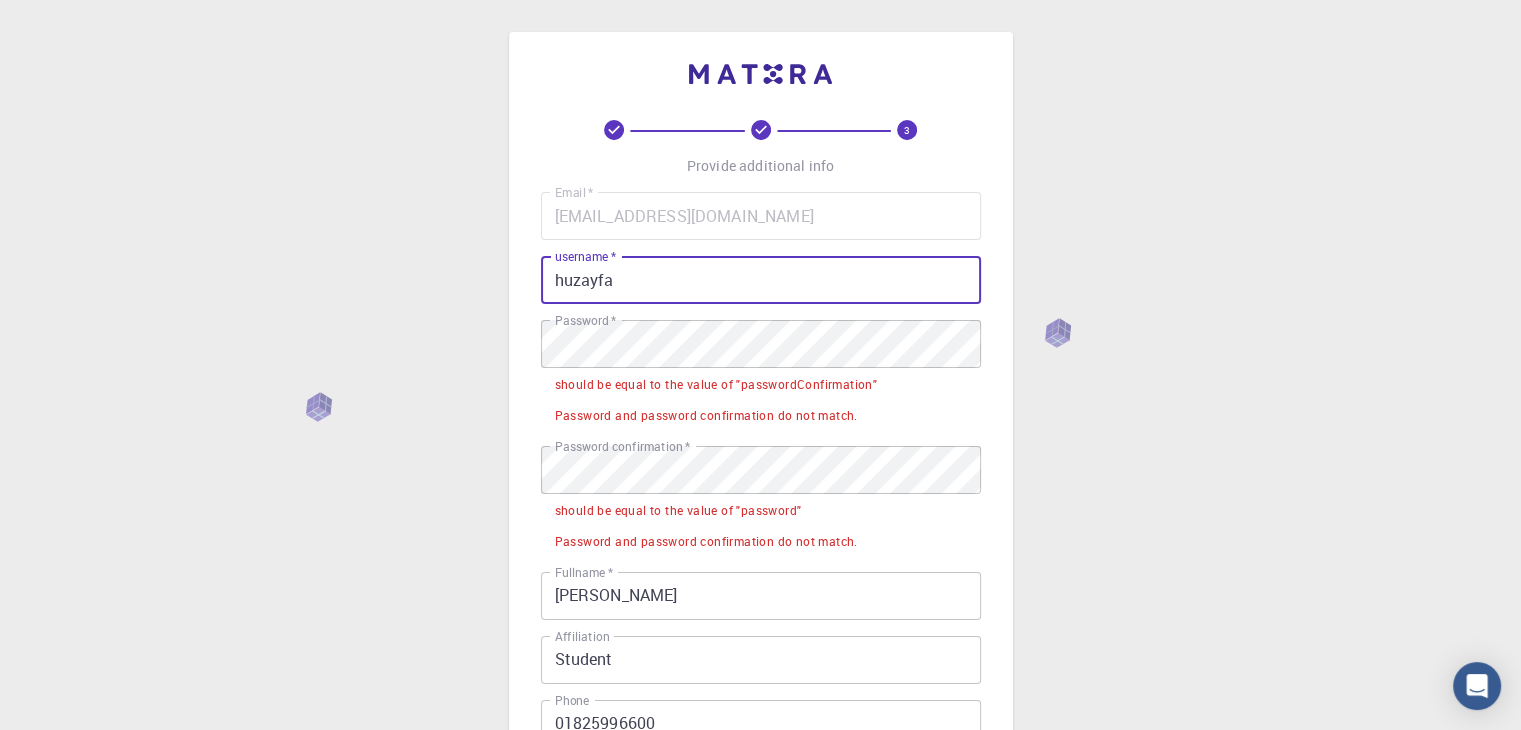 type on "huzayfa" 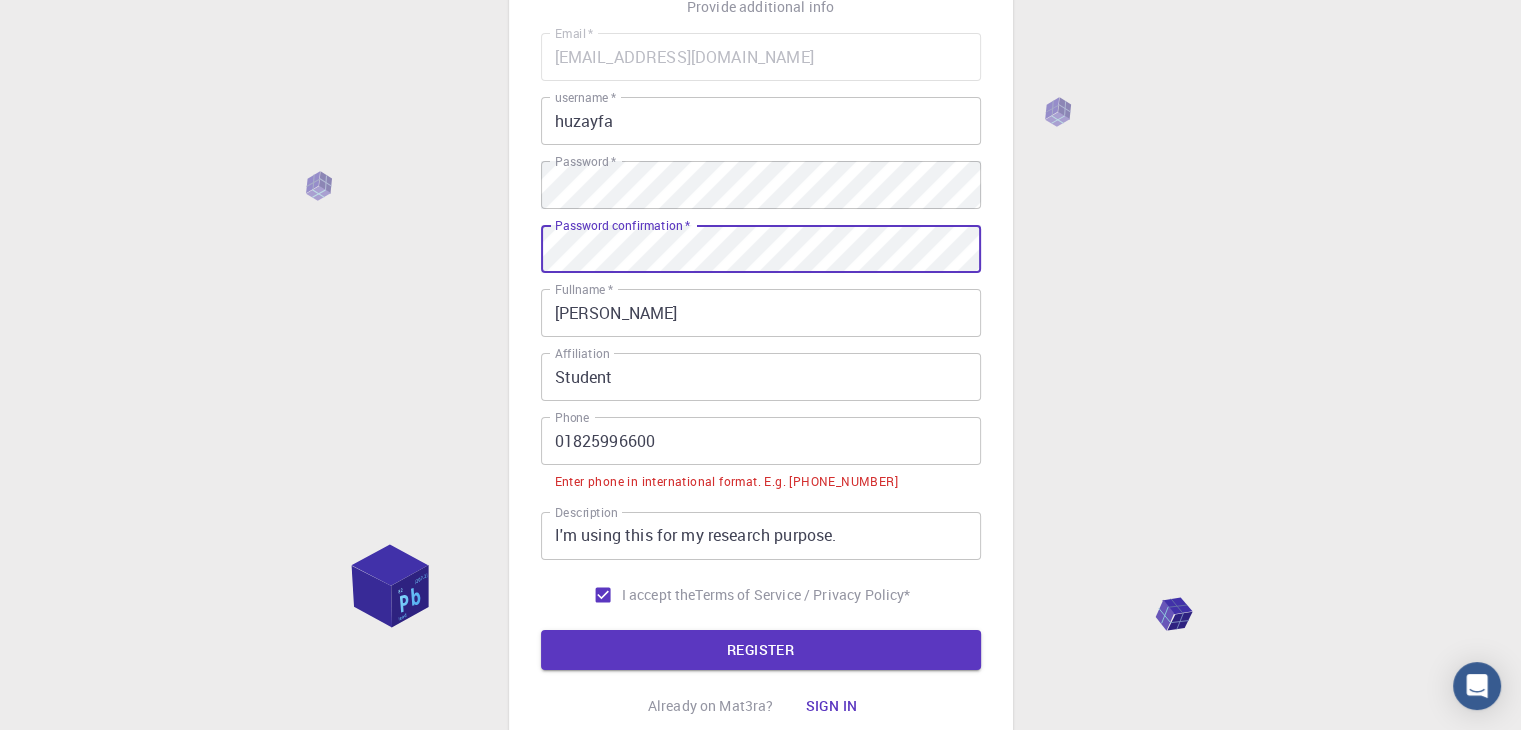 scroll, scrollTop: 200, scrollLeft: 0, axis: vertical 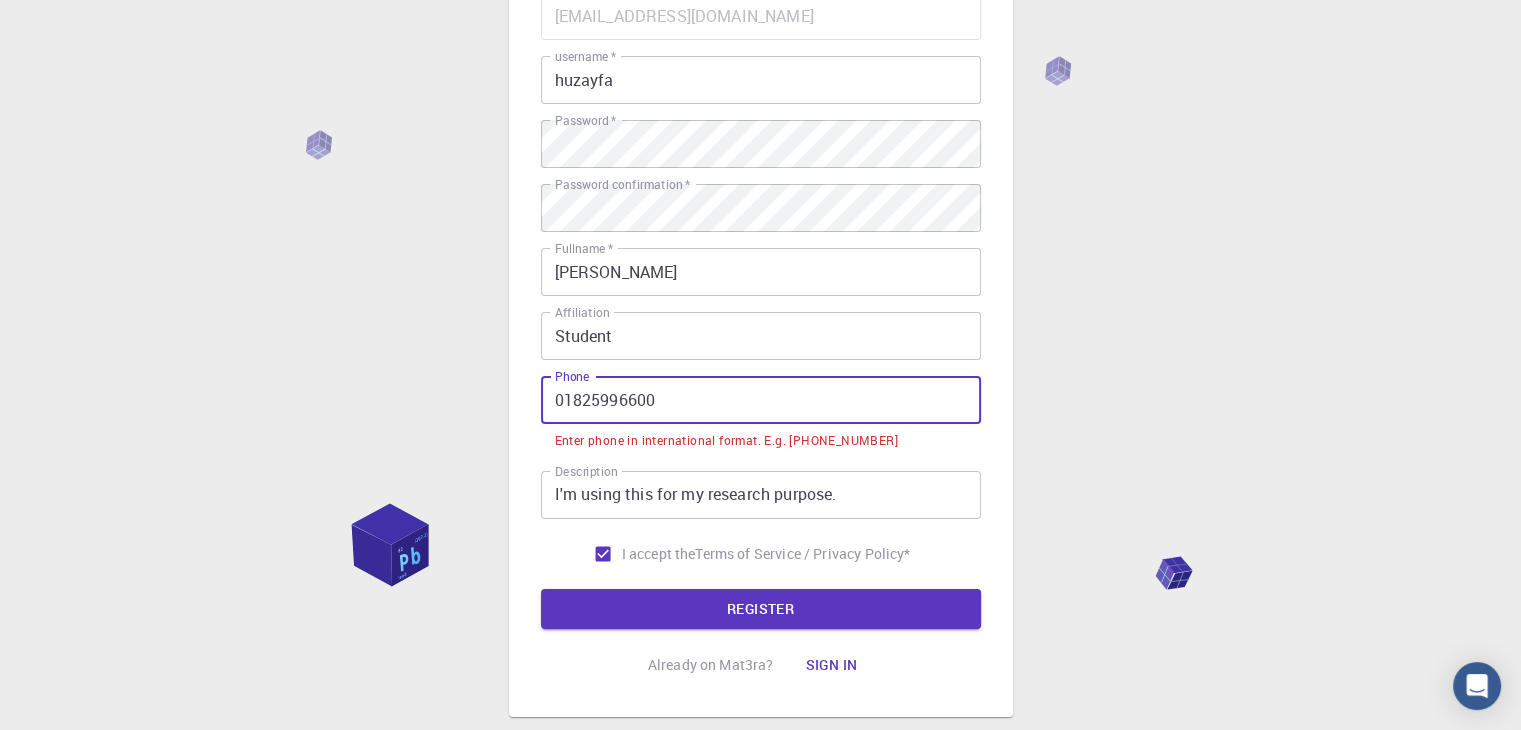 click on "01825996600" at bounding box center (761, 400) 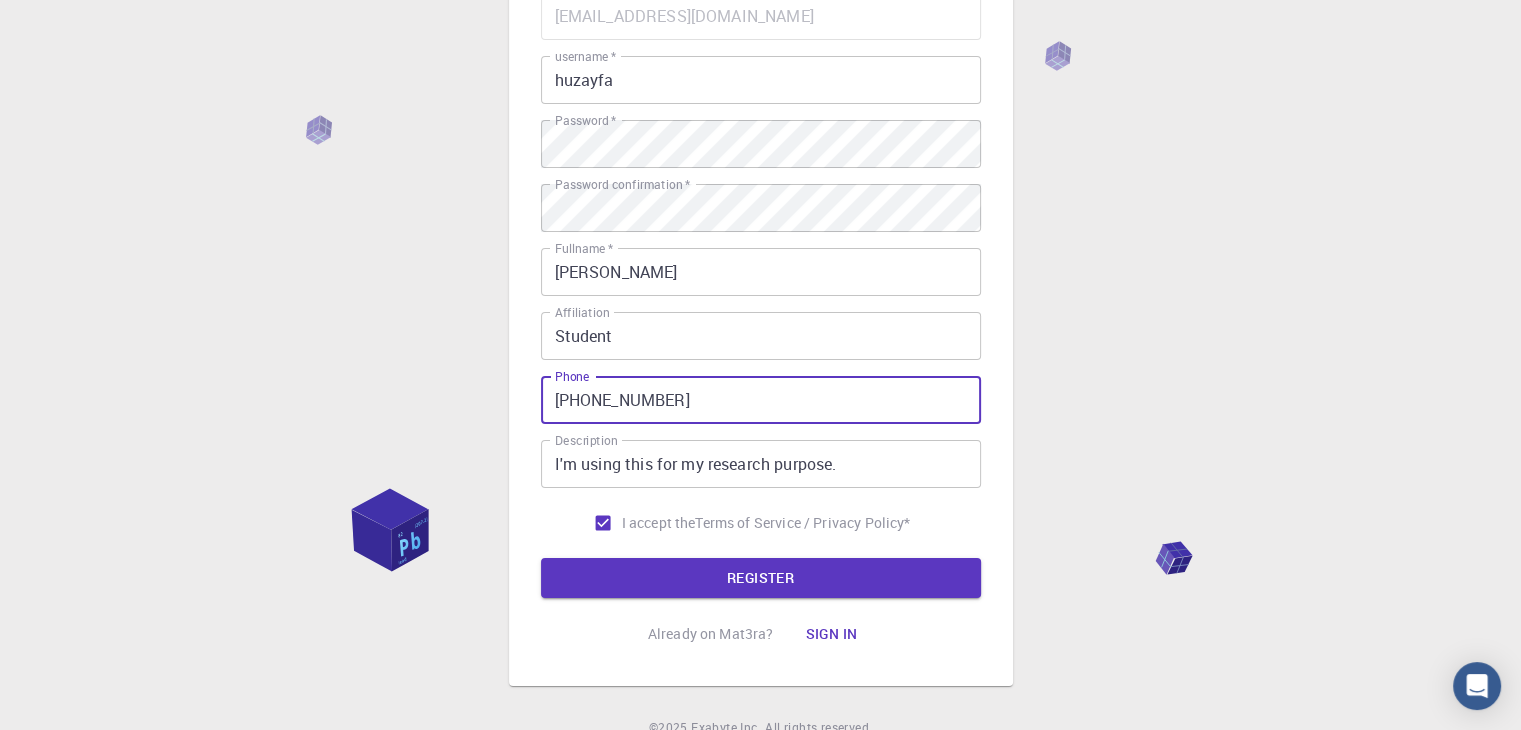 click on "[PHONE_NUMBER]" at bounding box center (761, 400) 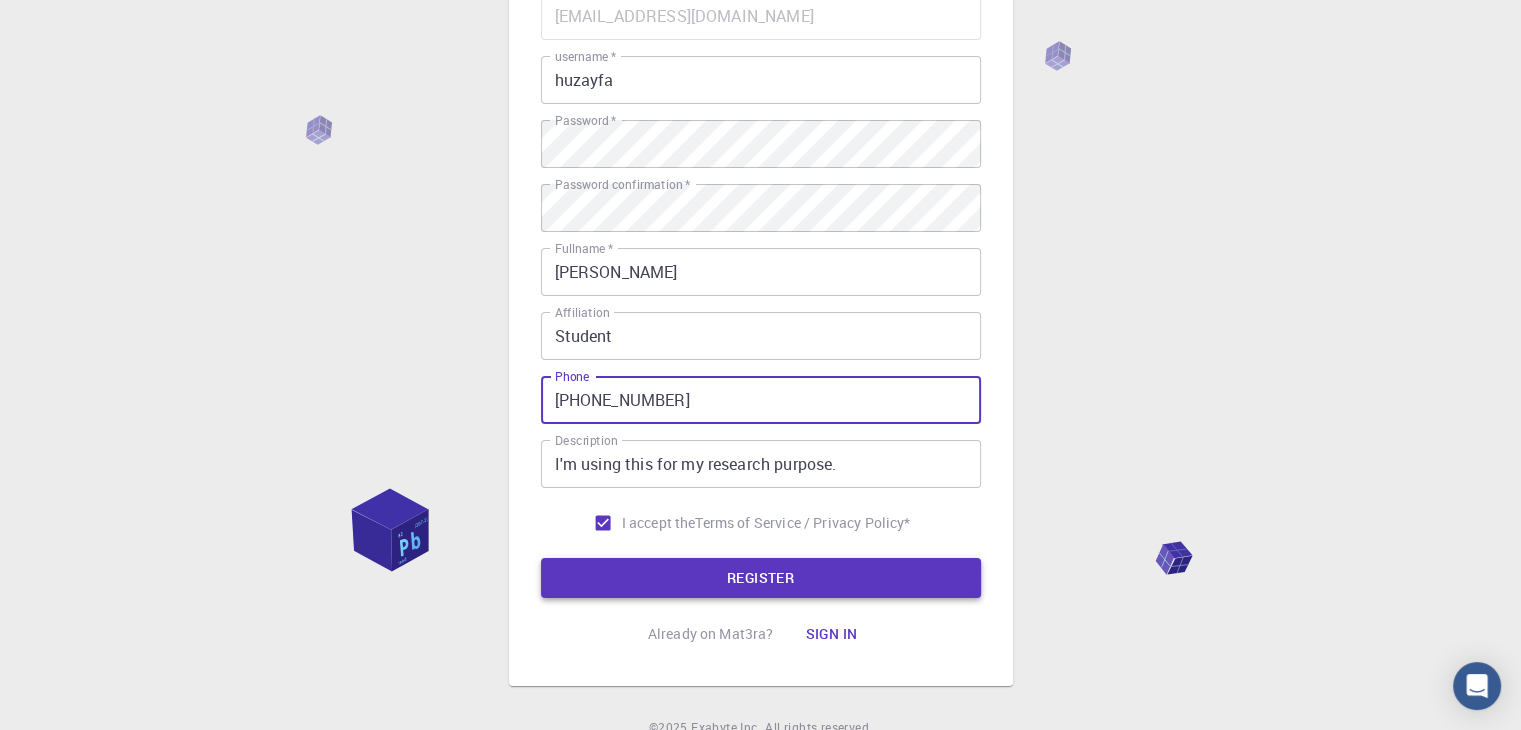 click on "REGISTER" at bounding box center (761, 578) 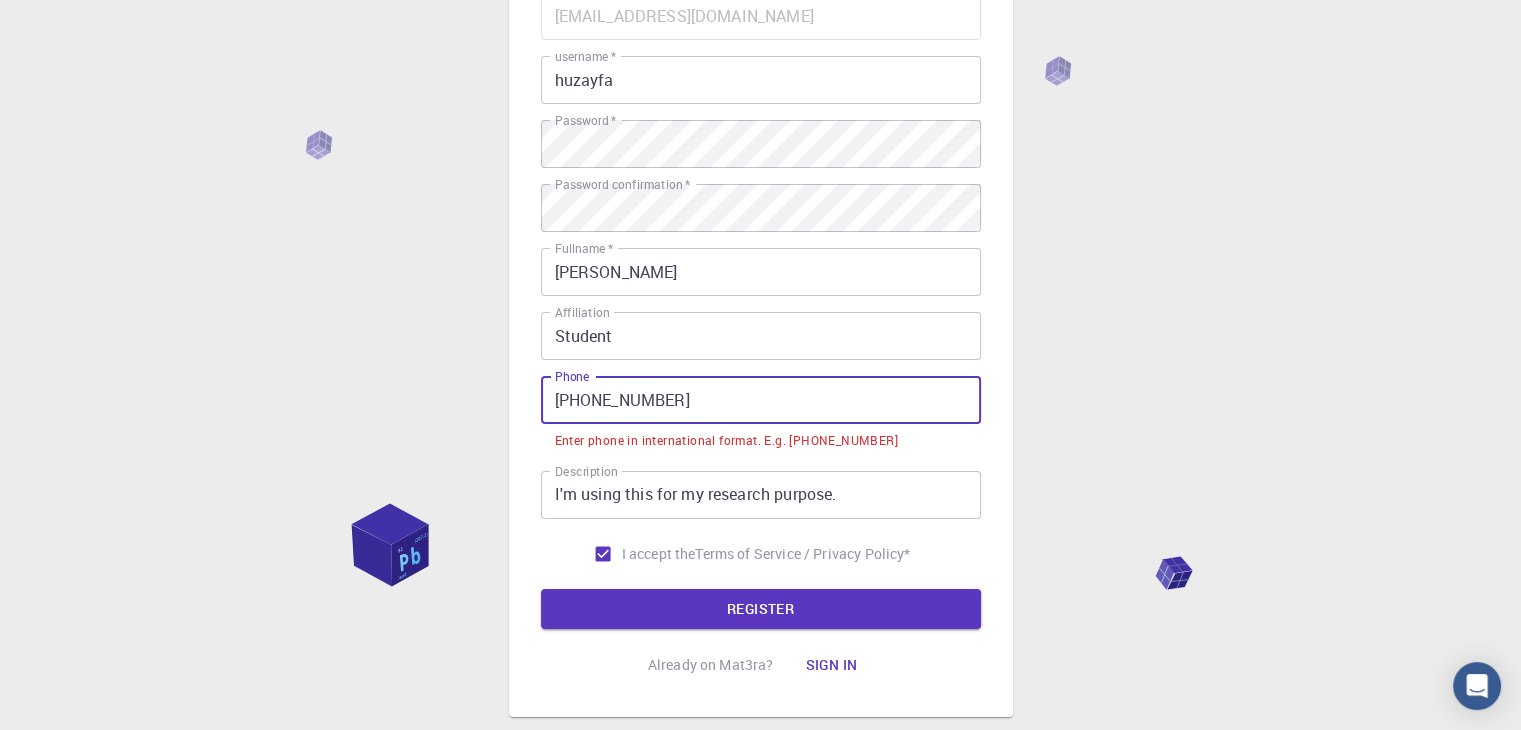 click on "[PHONE_NUMBER]" at bounding box center (761, 400) 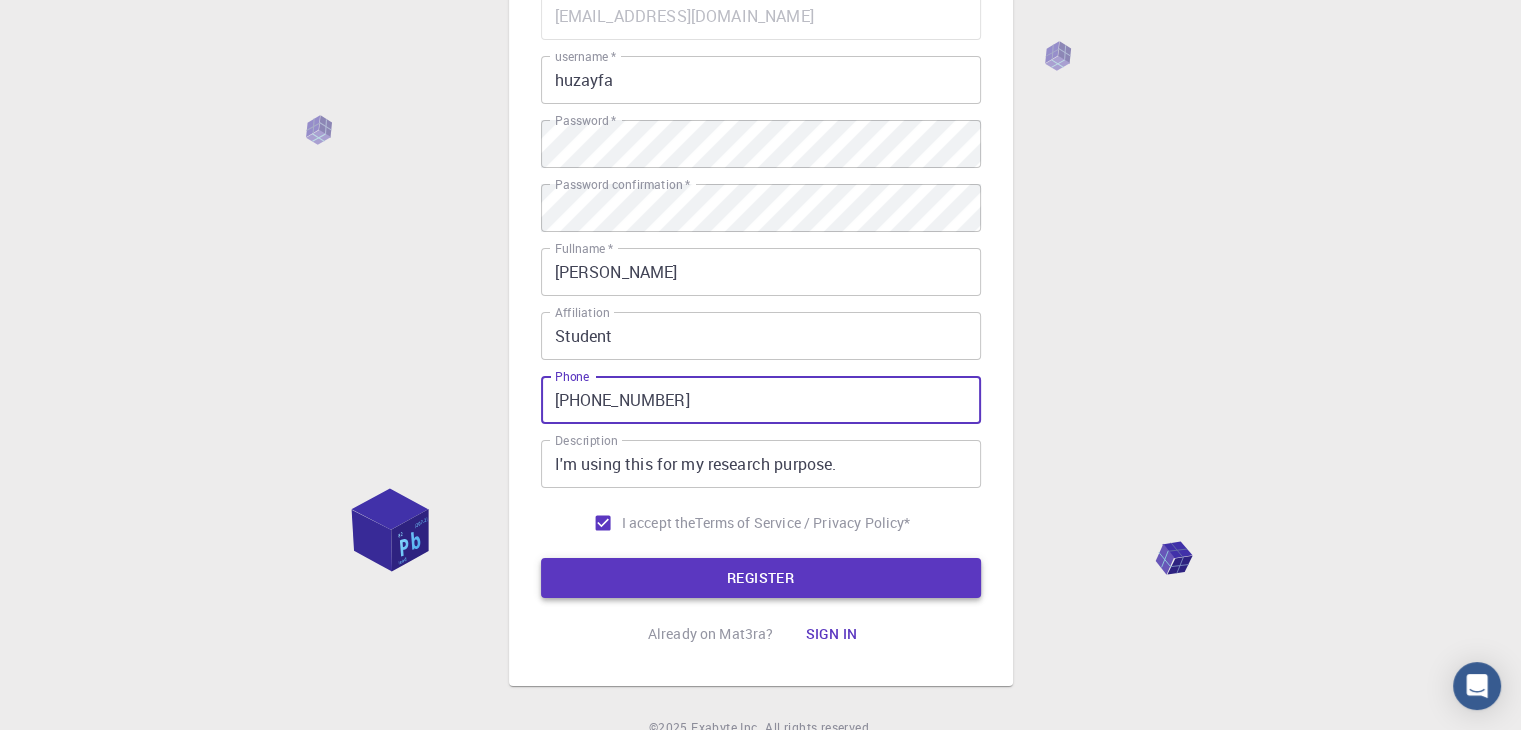 type on "[PHONE_NUMBER]" 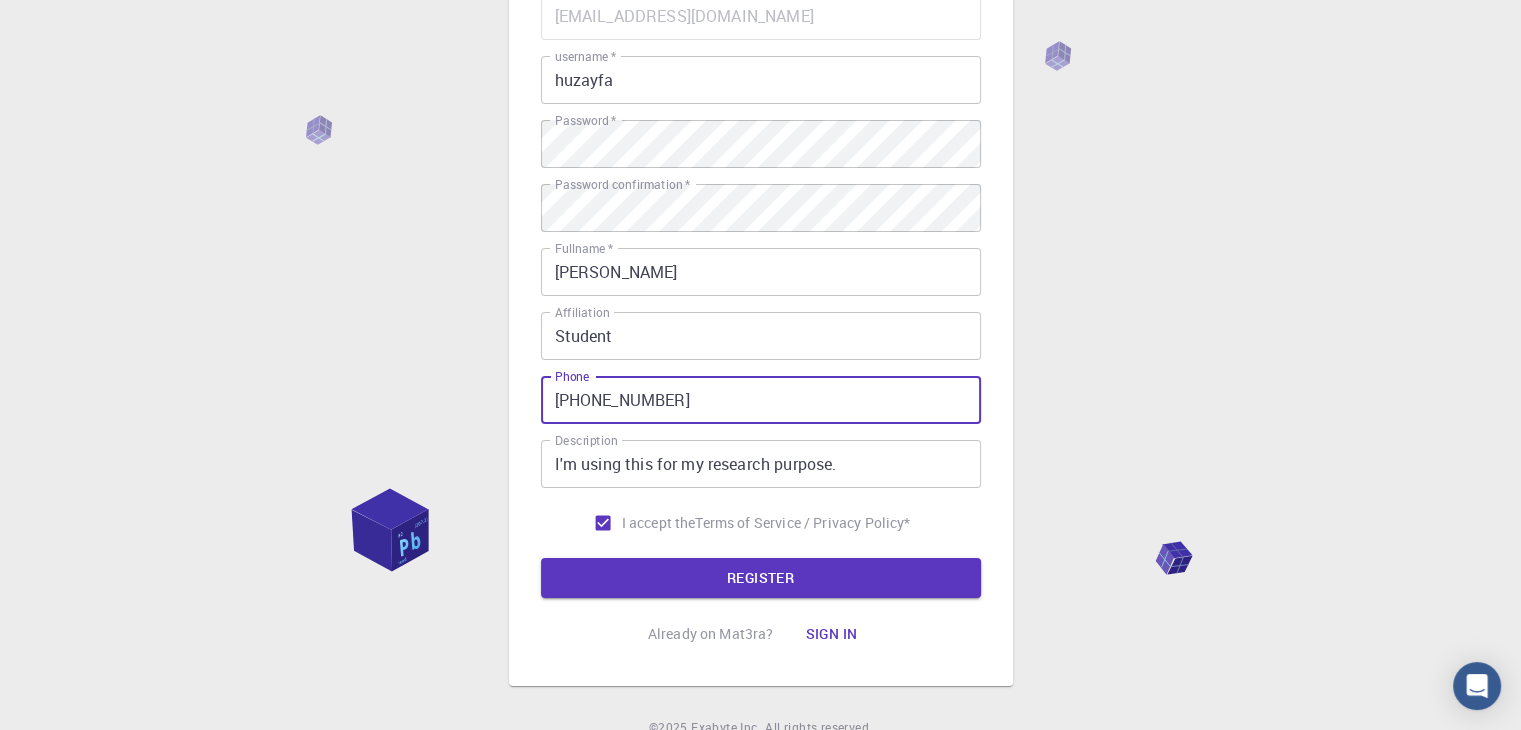 click on "REGISTER" at bounding box center [761, 578] 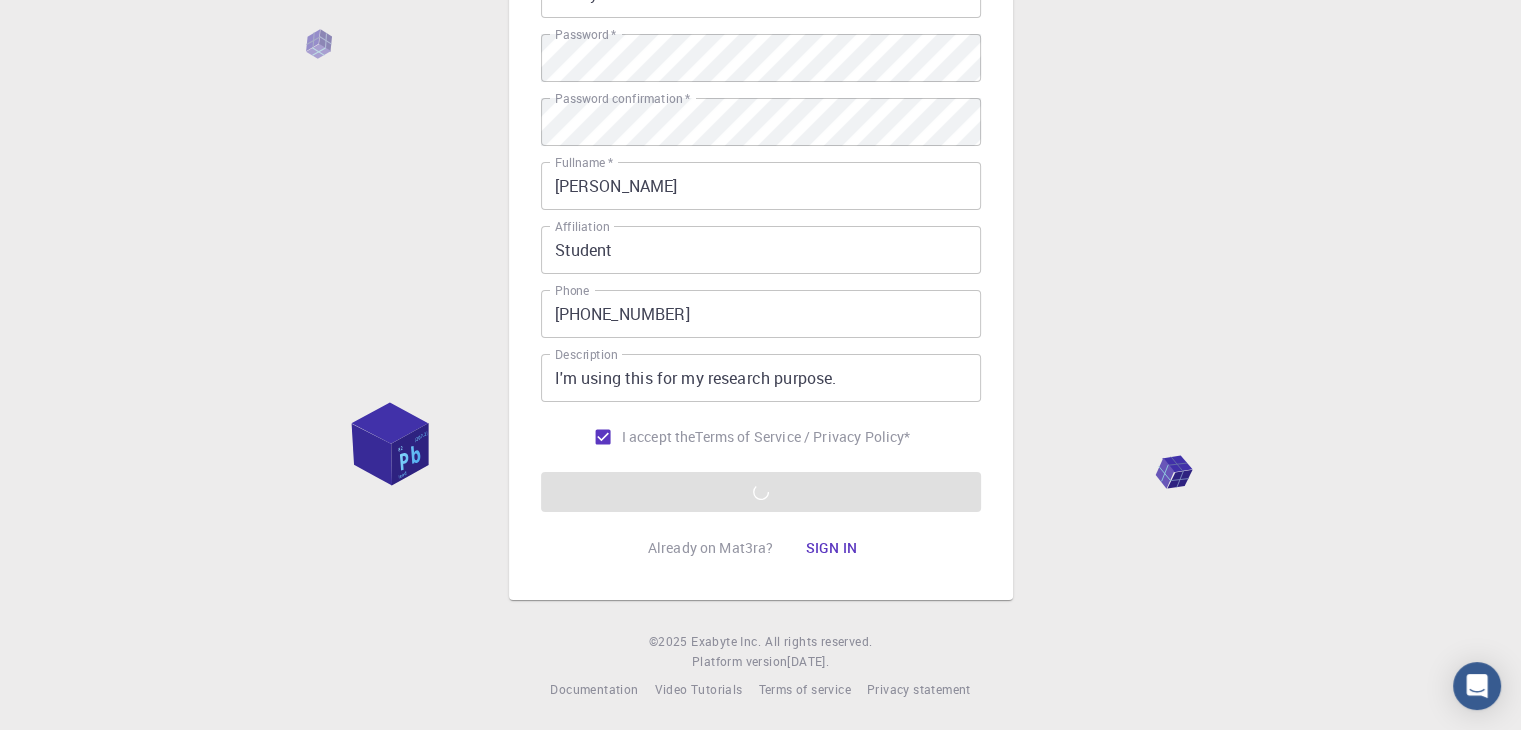 scroll, scrollTop: 288, scrollLeft: 0, axis: vertical 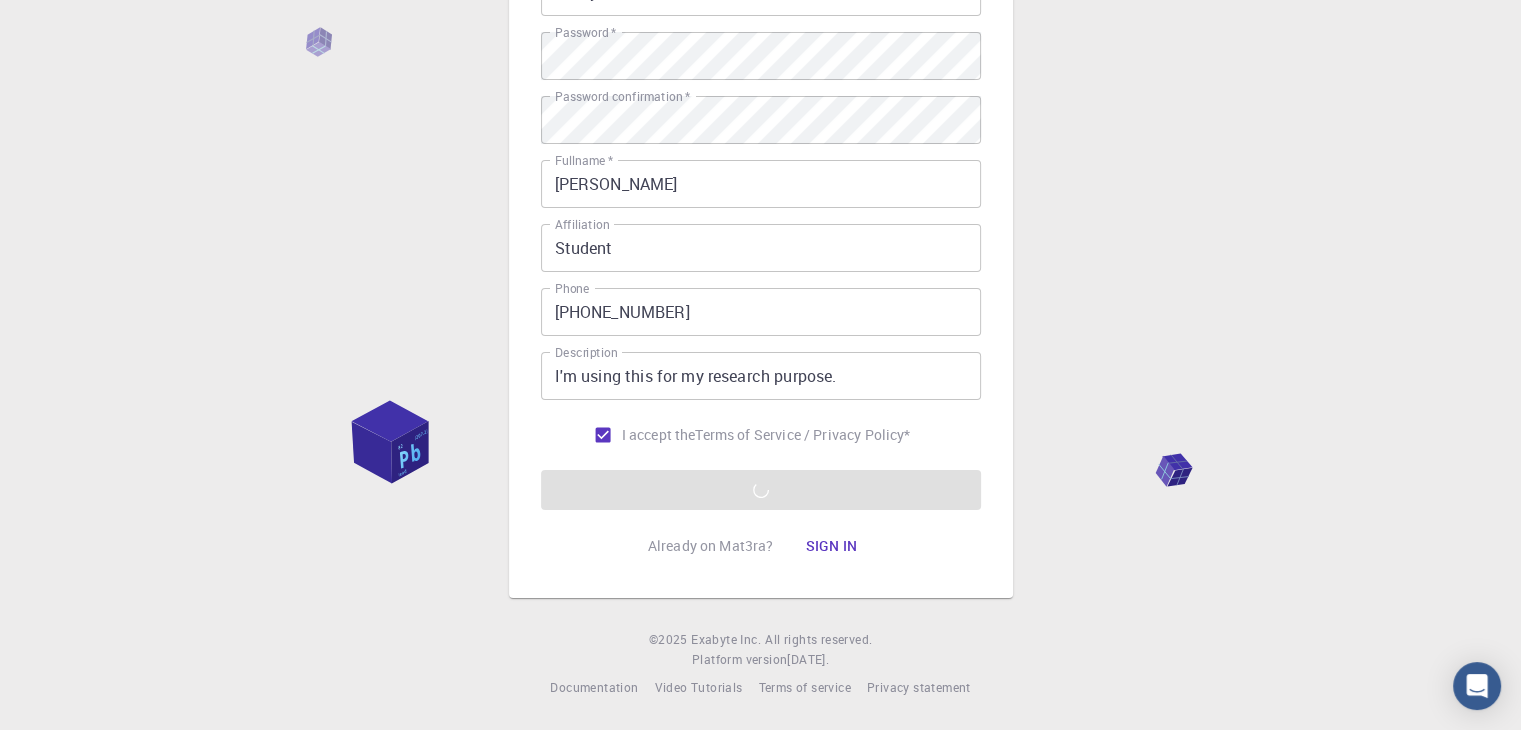 click on "3 Provide additional info Email   * [EMAIL_ADDRESS][DOMAIN_NAME] Email   * username   * huzayfa username   * Password   * Password   * Password confirmation   * Password confirmation   * Fullname   * [PERSON_NAME] Fullname   * Affiliation Student Affiliation Phone [PHONE_NUMBER] Phone Description I'm using this for my research purpose. Description I accept the  Terms of Service / Privacy Policy  * REGISTER Already on Mat3ra? Sign in ©  2025   Exabyte Inc.   All rights reserved. Platform version  [DATE] . Documentation Video Tutorials Terms of service Privacy statement" at bounding box center (760, 221) 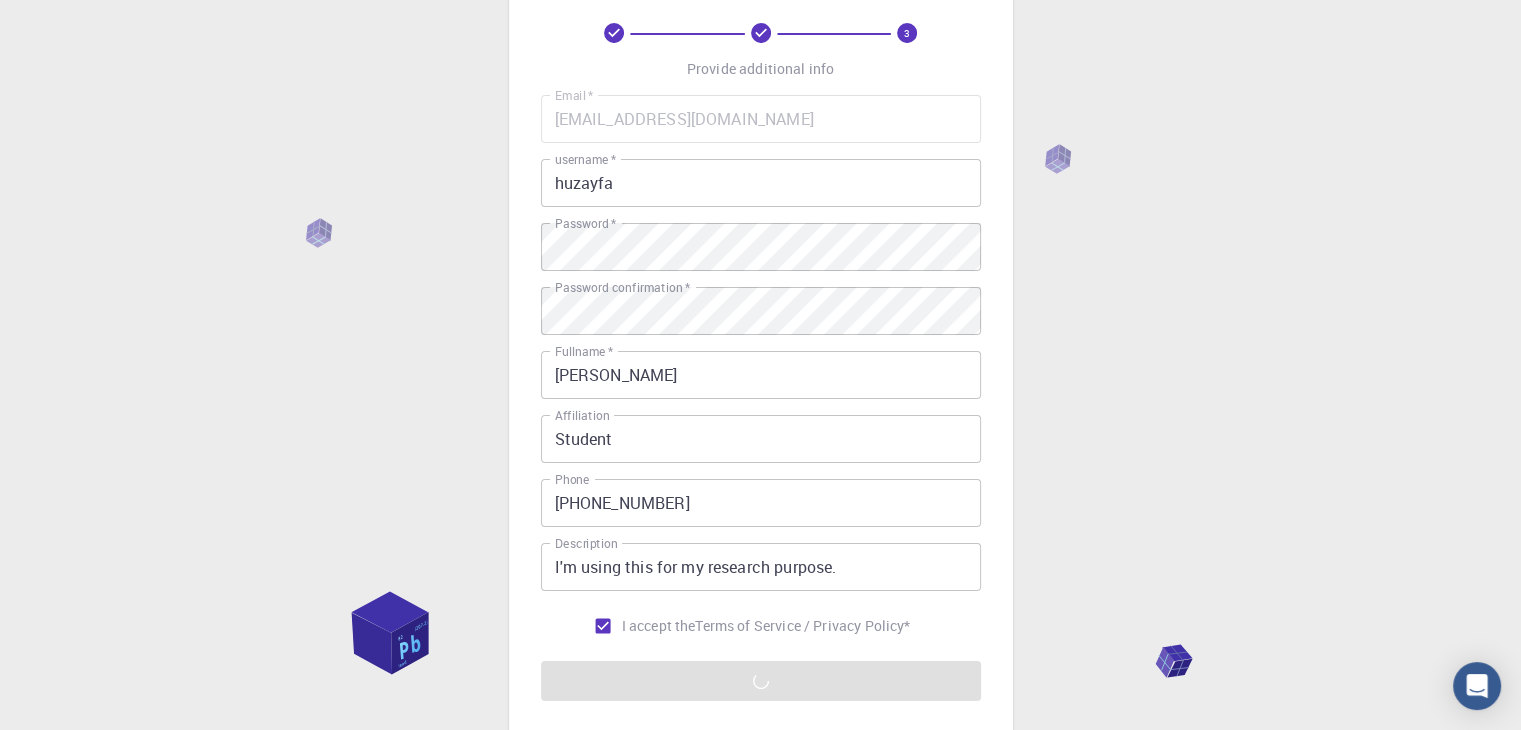 scroll, scrollTop: 100, scrollLeft: 0, axis: vertical 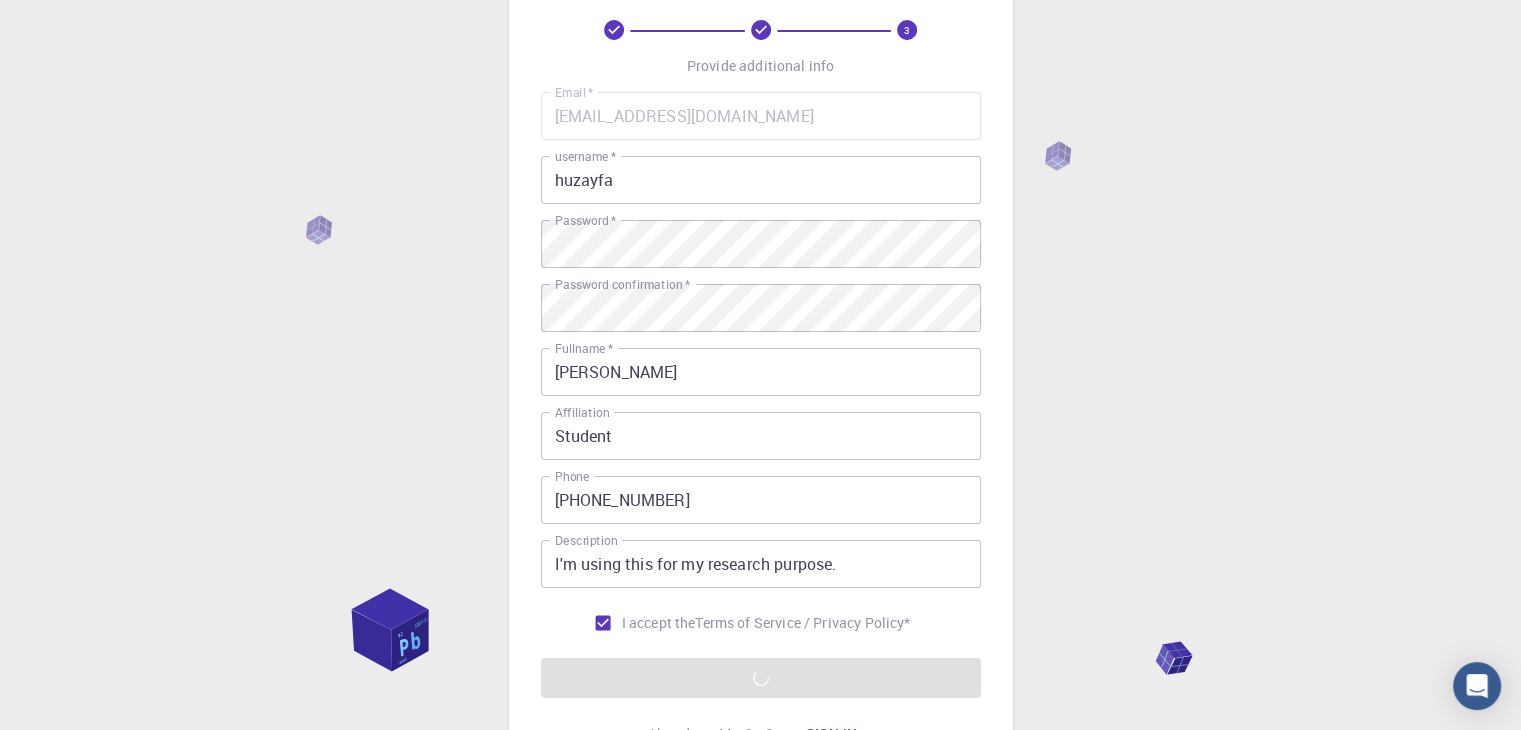 click on "3 Provide additional info Email   * [EMAIL_ADDRESS][DOMAIN_NAME] Email   * username   * huzayfa username   * Password   * Password   * Password confirmation   * Password confirmation   * Fullname   * [PERSON_NAME] Fullname   * Affiliation Student Affiliation Phone [PHONE_NUMBER] Phone Description I'm using this for my research purpose. Description I accept the  Terms of Service / Privacy Policy  * REGISTER Already on Mat3ra? Sign in ©  2025   Exabyte Inc.   All rights reserved. Platform version  [DATE] . Documentation Video Tutorials Terms of service Privacy statement" at bounding box center [760, 409] 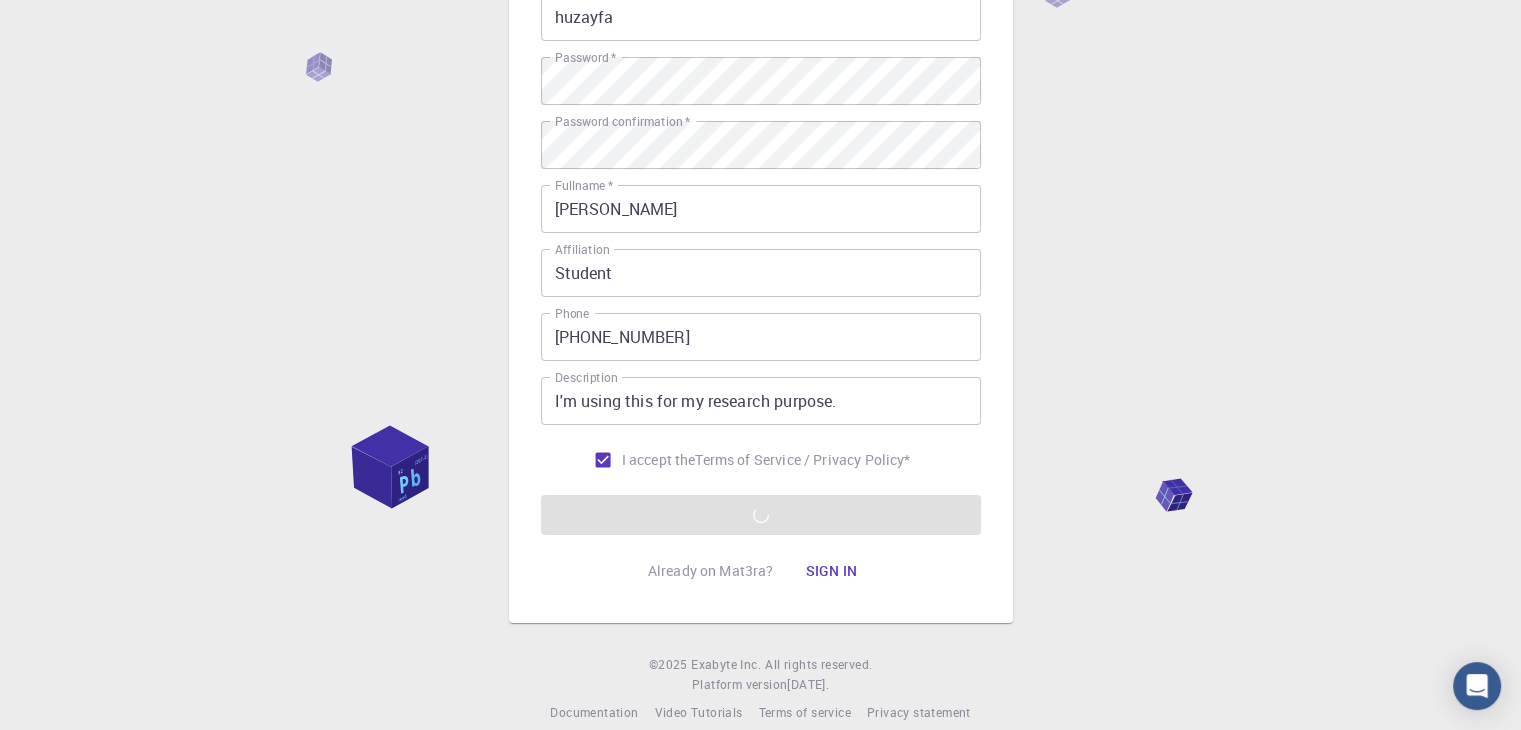 scroll, scrollTop: 288, scrollLeft: 0, axis: vertical 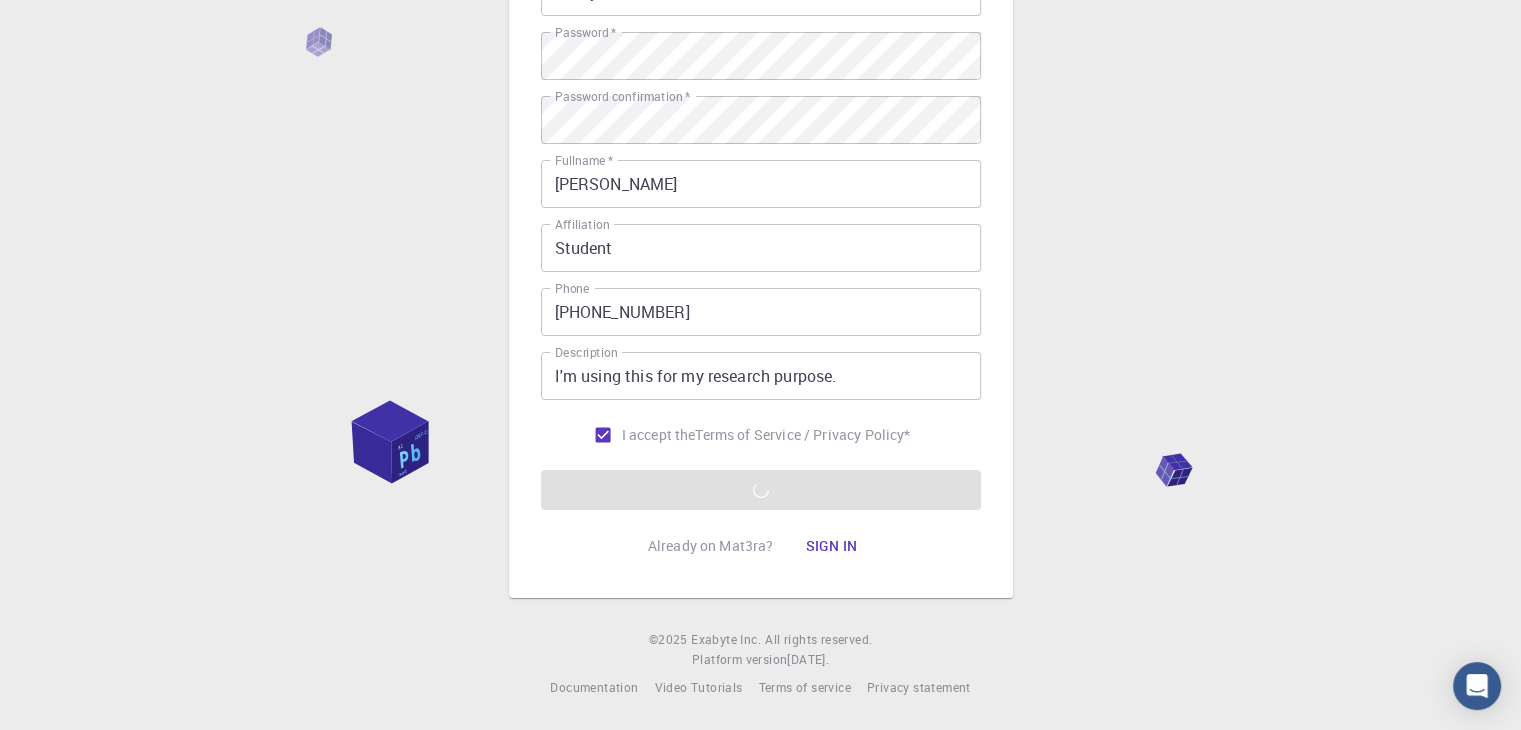 click on "3 Provide additional info Email   * [EMAIL_ADDRESS][DOMAIN_NAME] Email   * username   * huzayfa username   * Password   * Password   * Password confirmation   * Password confirmation   * Fullname   * [PERSON_NAME] Fullname   * Affiliation Student Affiliation Phone [PHONE_NUMBER] Phone Description I'm using this for my research purpose. Description I accept the  Terms of Service / Privacy Policy  * REGISTER Already on Mat3ra? Sign in ©  2025   Exabyte Inc.   All rights reserved. Platform version  [DATE] . Documentation Video Tutorials Terms of service Privacy statement" at bounding box center [760, 221] 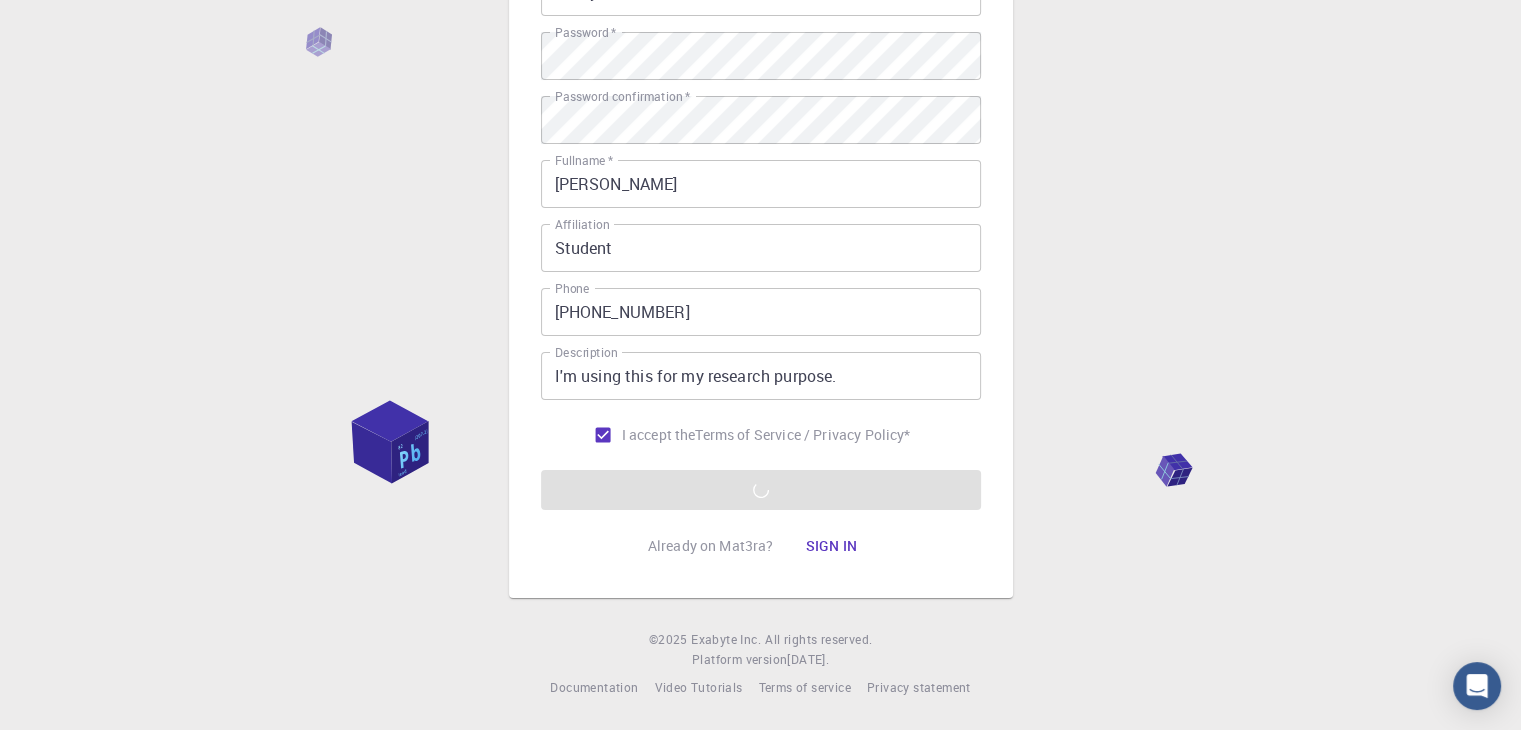 scroll, scrollTop: 0, scrollLeft: 0, axis: both 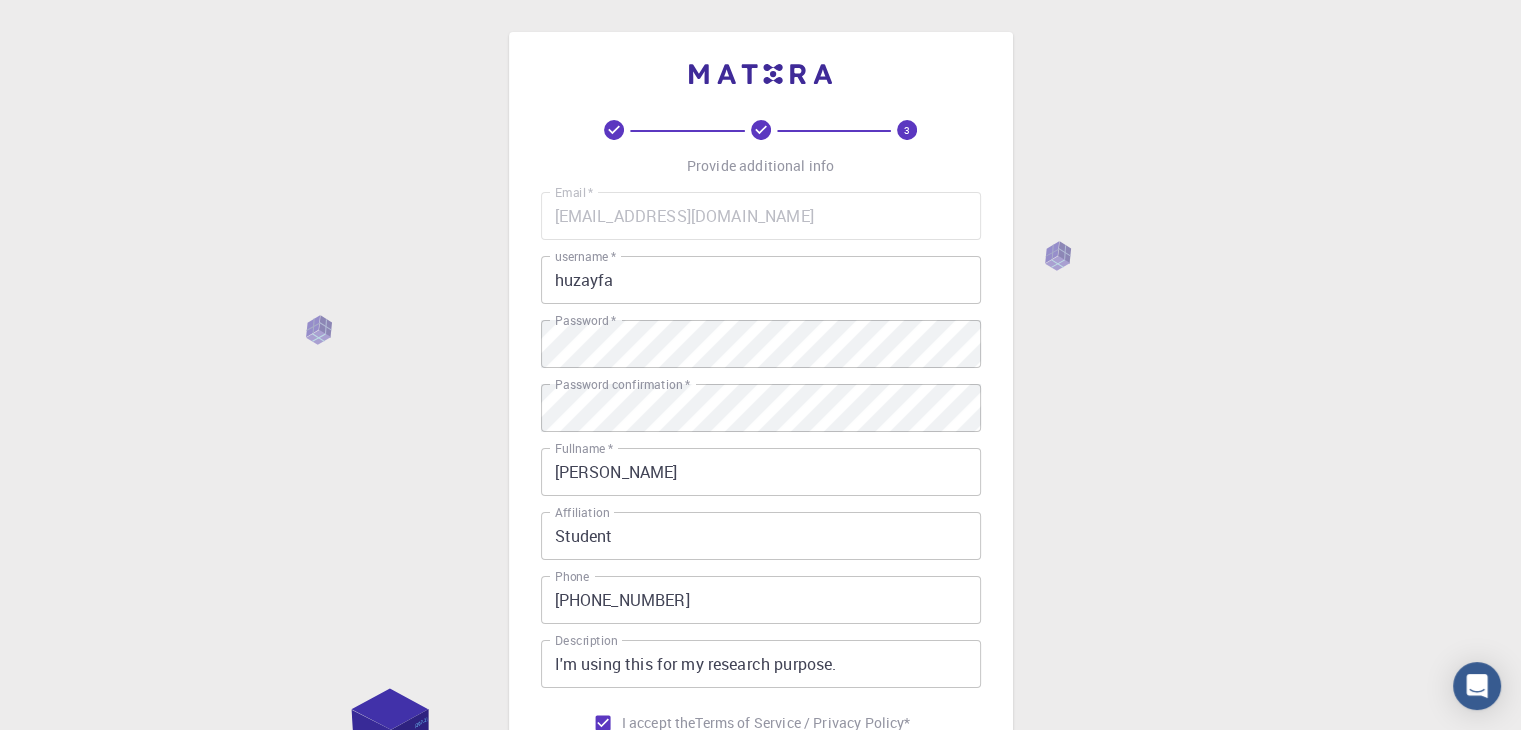 click on "3 Provide additional info Email   * [EMAIL_ADDRESS][DOMAIN_NAME] Email   * username   * huzayfa username   * Password   * Password   * Password confirmation   * Password confirmation   * Fullname   * [PERSON_NAME] Fullname   * Affiliation Student Affiliation Phone [PHONE_NUMBER] Phone Description I'm using this for my research purpose. Description I accept the  Terms of Service / Privacy Policy  * REGISTER Already on Mat3ra? Sign in ©  2025   Exabyte Inc.   All rights reserved. Platform version  [DATE] . Documentation Video Tutorials Terms of service Privacy statement" at bounding box center (760, 509) 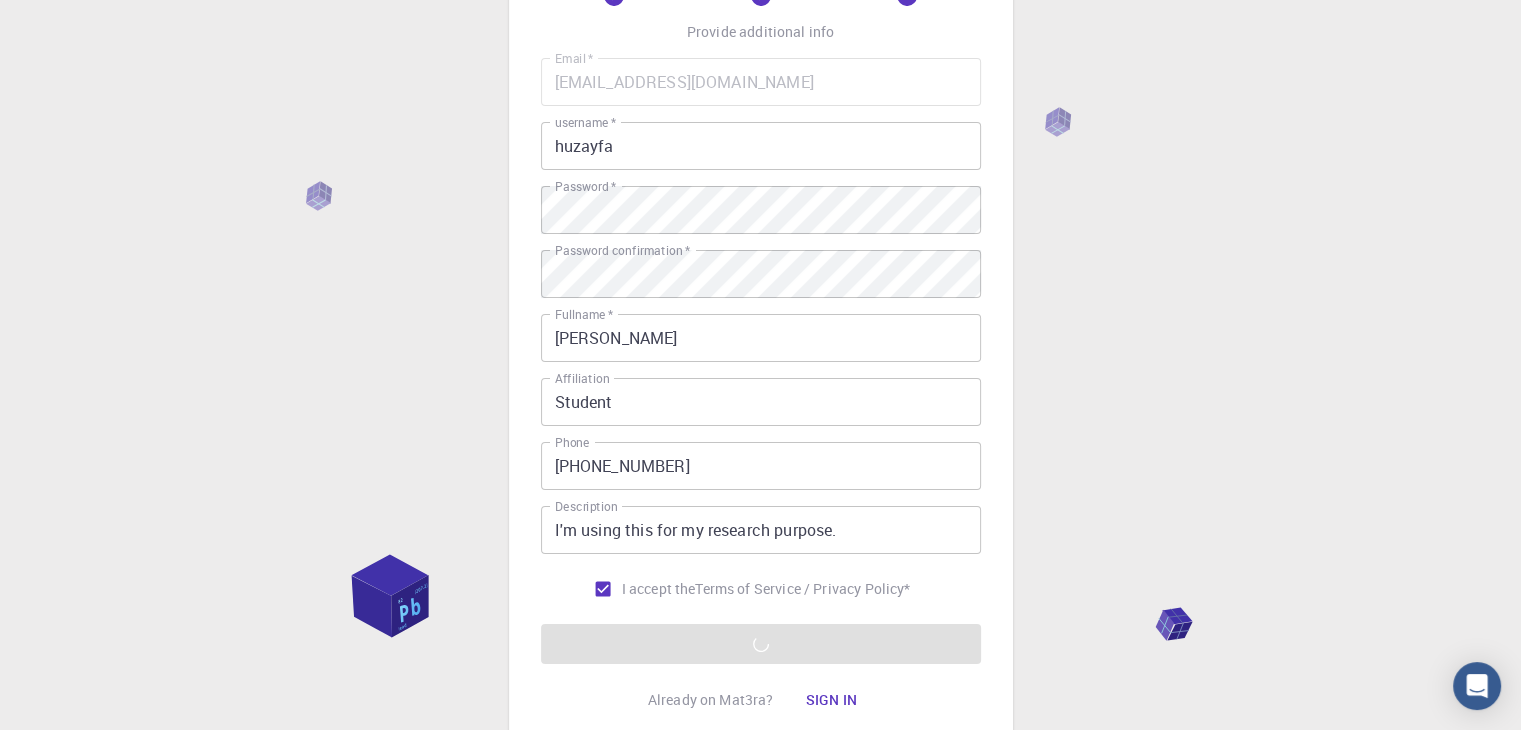 scroll, scrollTop: 288, scrollLeft: 0, axis: vertical 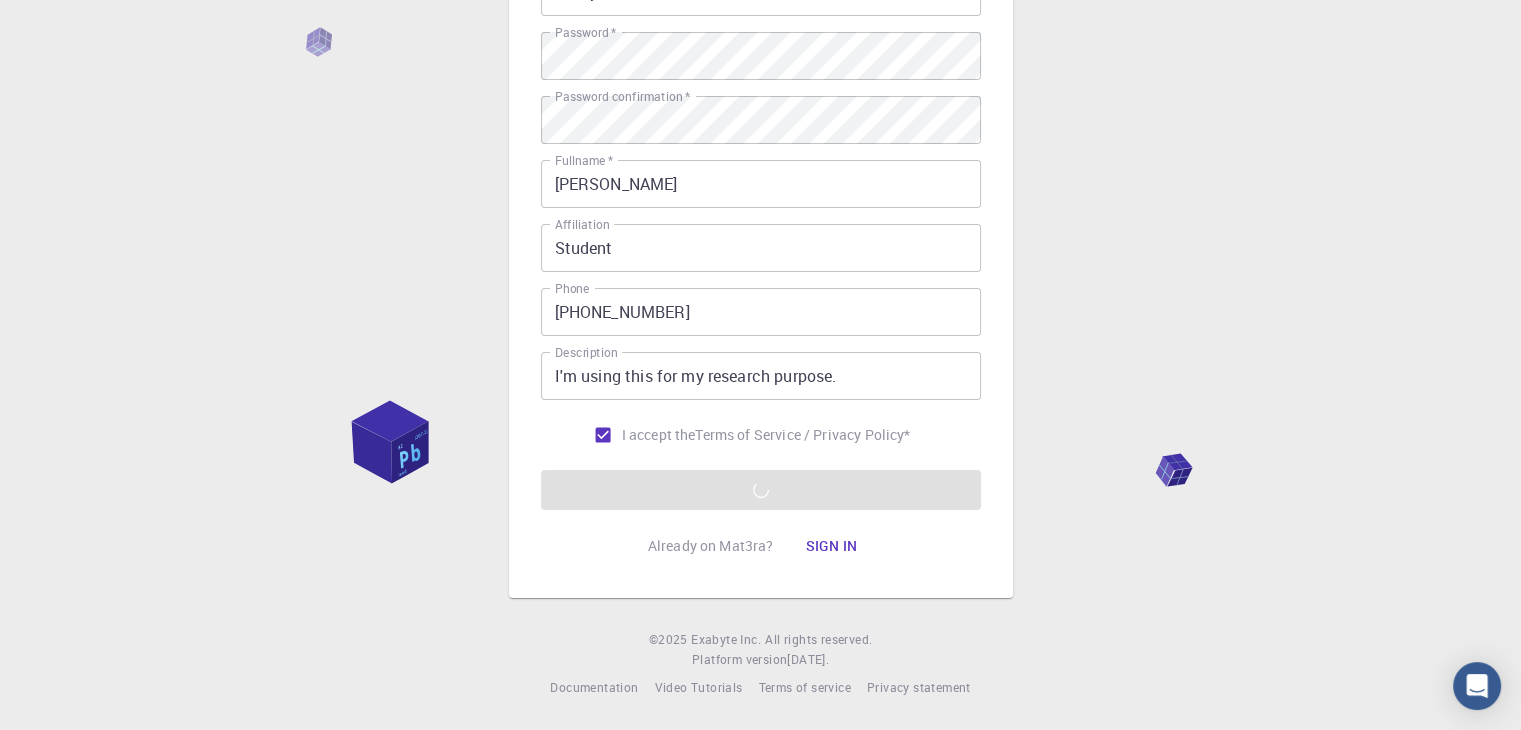 drag, startPoint x: 872, startPoint y: 488, endPoint x: 872, endPoint y: 477, distance: 11 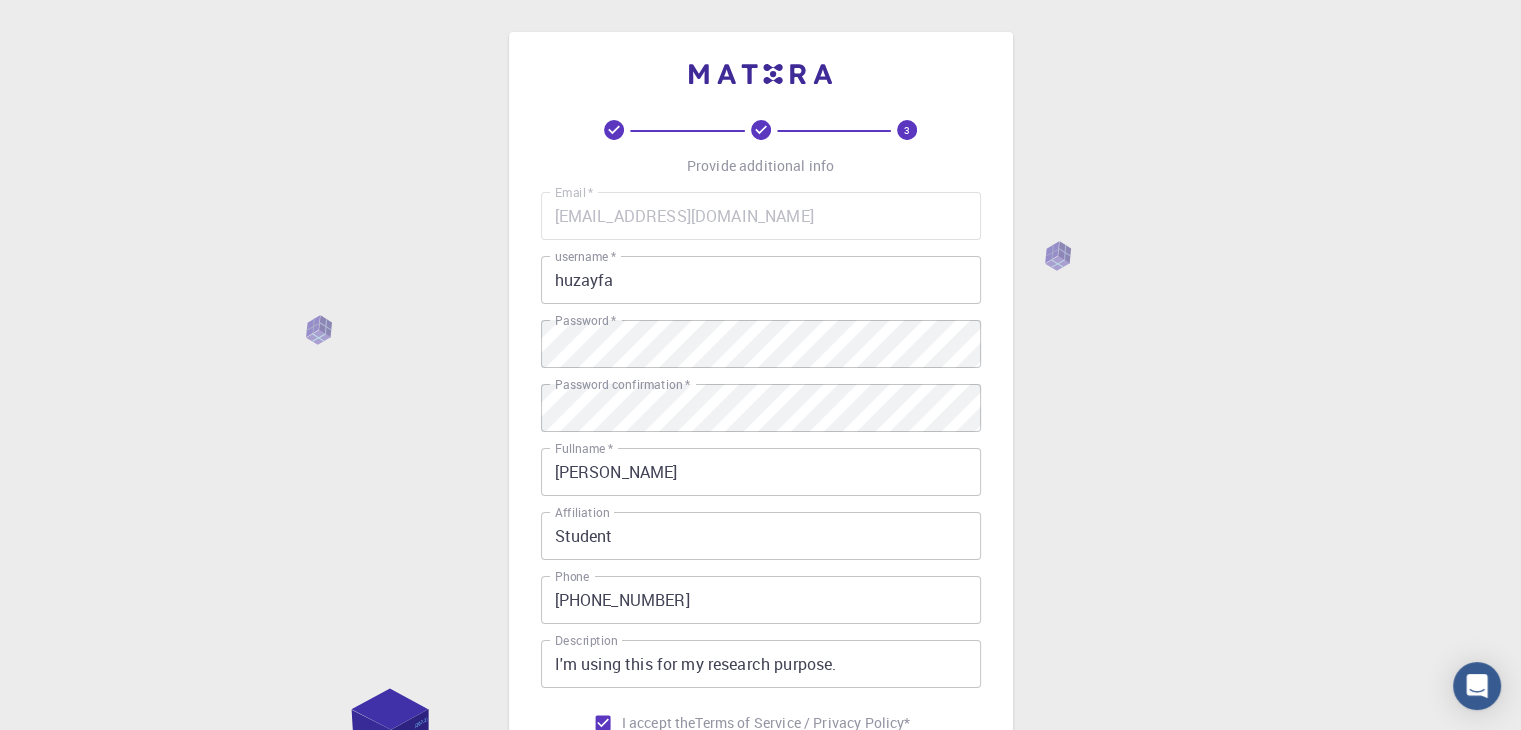 scroll, scrollTop: 288, scrollLeft: 0, axis: vertical 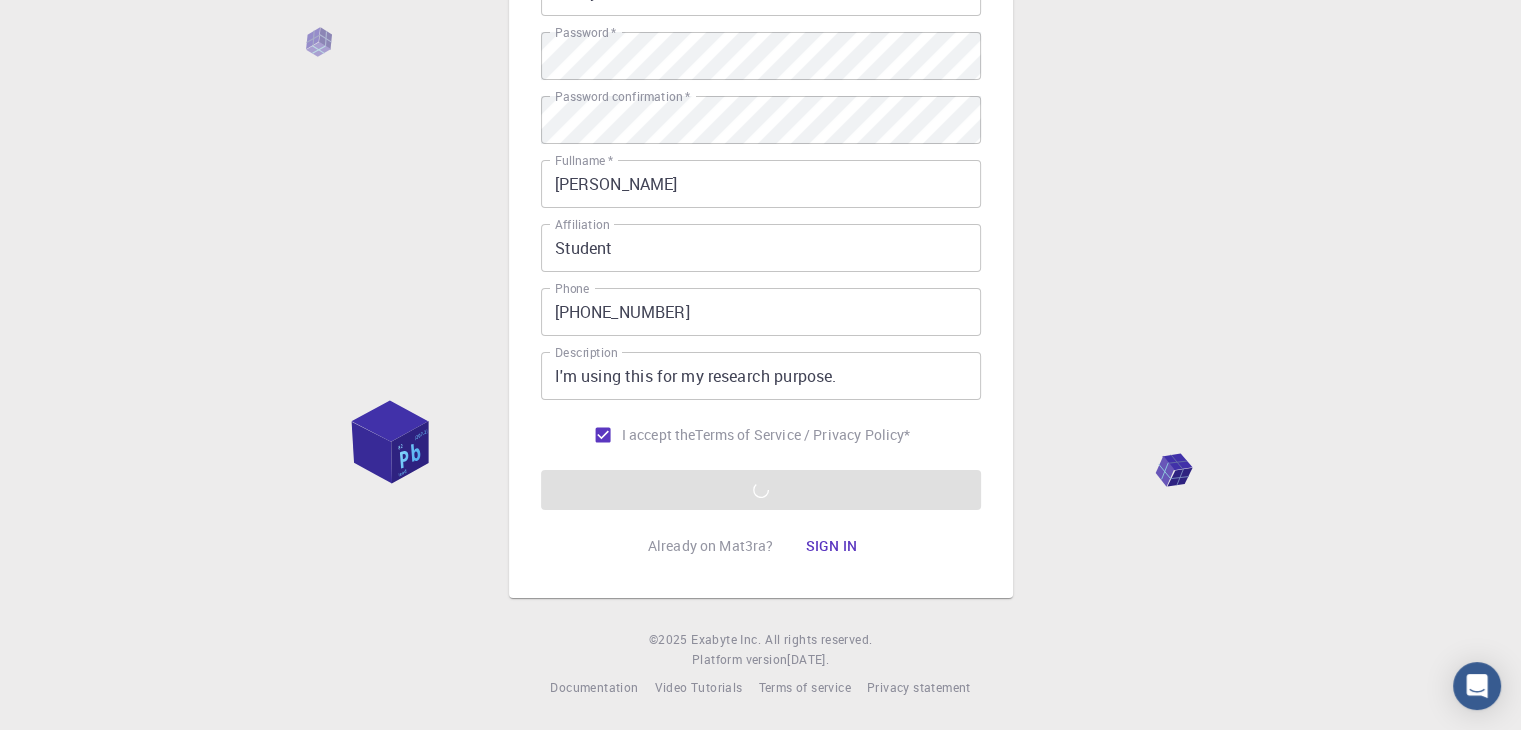 click on "3 Provide additional info Email   * [EMAIL_ADDRESS][DOMAIN_NAME] Email   * username   * huzayfa username   * Password   * Password   * Password confirmation   * Password confirmation   * Fullname   * [PERSON_NAME] Fullname   * Affiliation Student Affiliation Phone [PHONE_NUMBER] Phone Description I'm using this for my research purpose. Description I accept the  Terms of Service / Privacy Policy  * REGISTER Already on Mat3ra? Sign in ©  2025   Exabyte Inc.   All rights reserved. Platform version  [DATE] . Documentation Video Tutorials Terms of service Privacy statement" at bounding box center [760, 221] 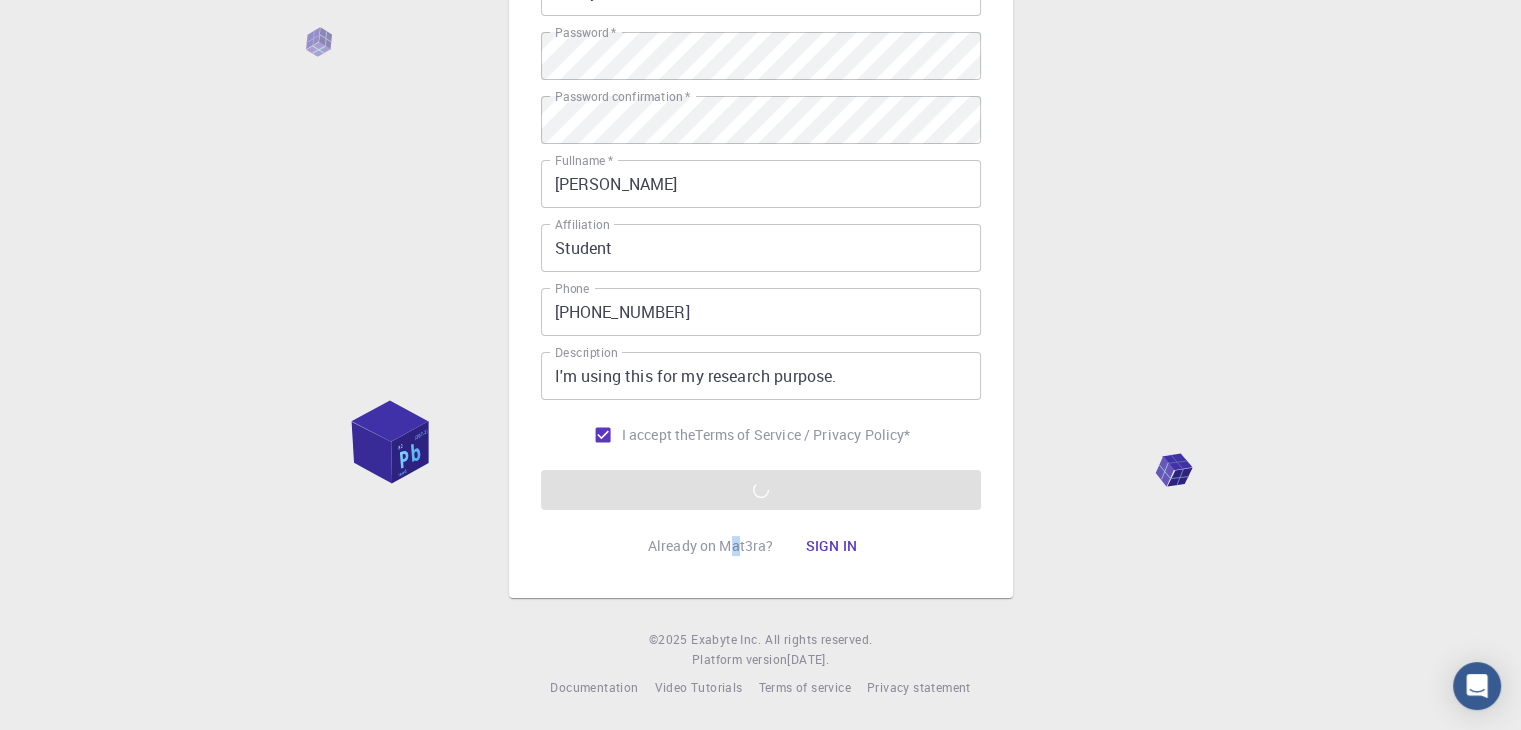 click on "Already on Mat3ra? Sign in" at bounding box center (761, 546) 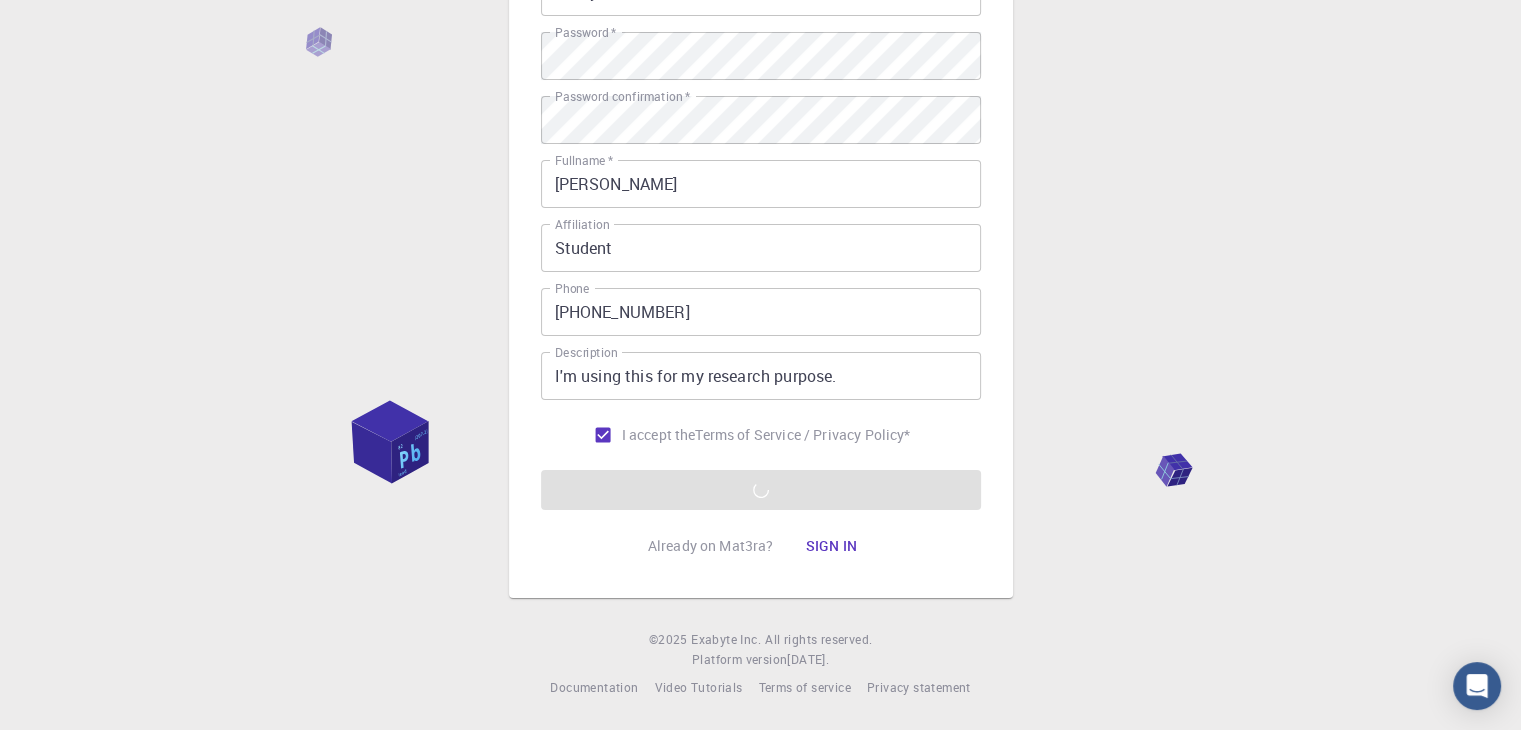 click on "3 Provide additional info Email   * [EMAIL_ADDRESS][DOMAIN_NAME] Email   * username   * huzayfa username   * Password   * Password   * Password confirmation   * Password confirmation   * Fullname   * [PERSON_NAME] Fullname   * Affiliation Student Affiliation Phone [PHONE_NUMBER] Phone Description I'm using this for my research purpose. Description I accept the  Terms of Service / Privacy Policy  * REGISTER Already on Mat3ra? Sign in" at bounding box center (761, 171) 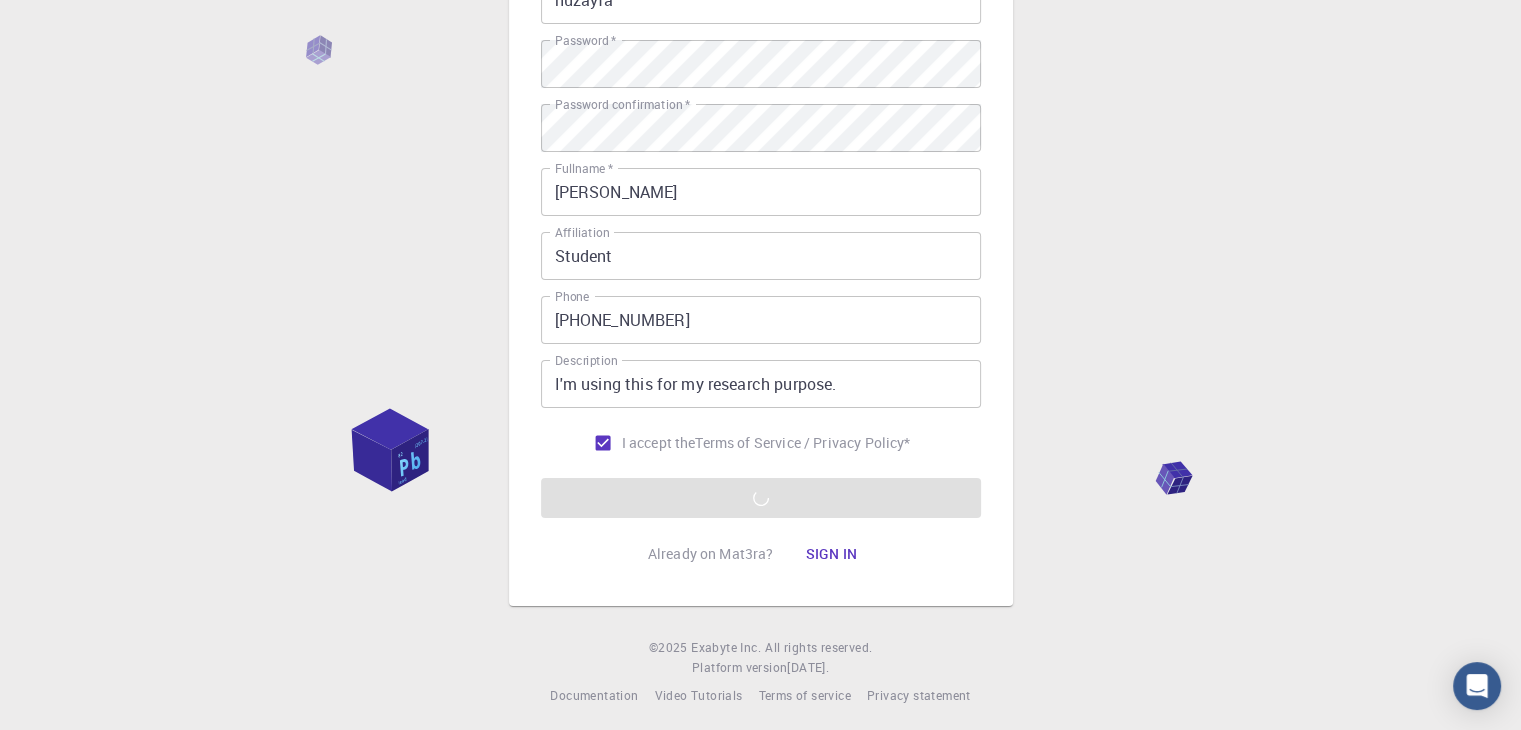 scroll, scrollTop: 288, scrollLeft: 0, axis: vertical 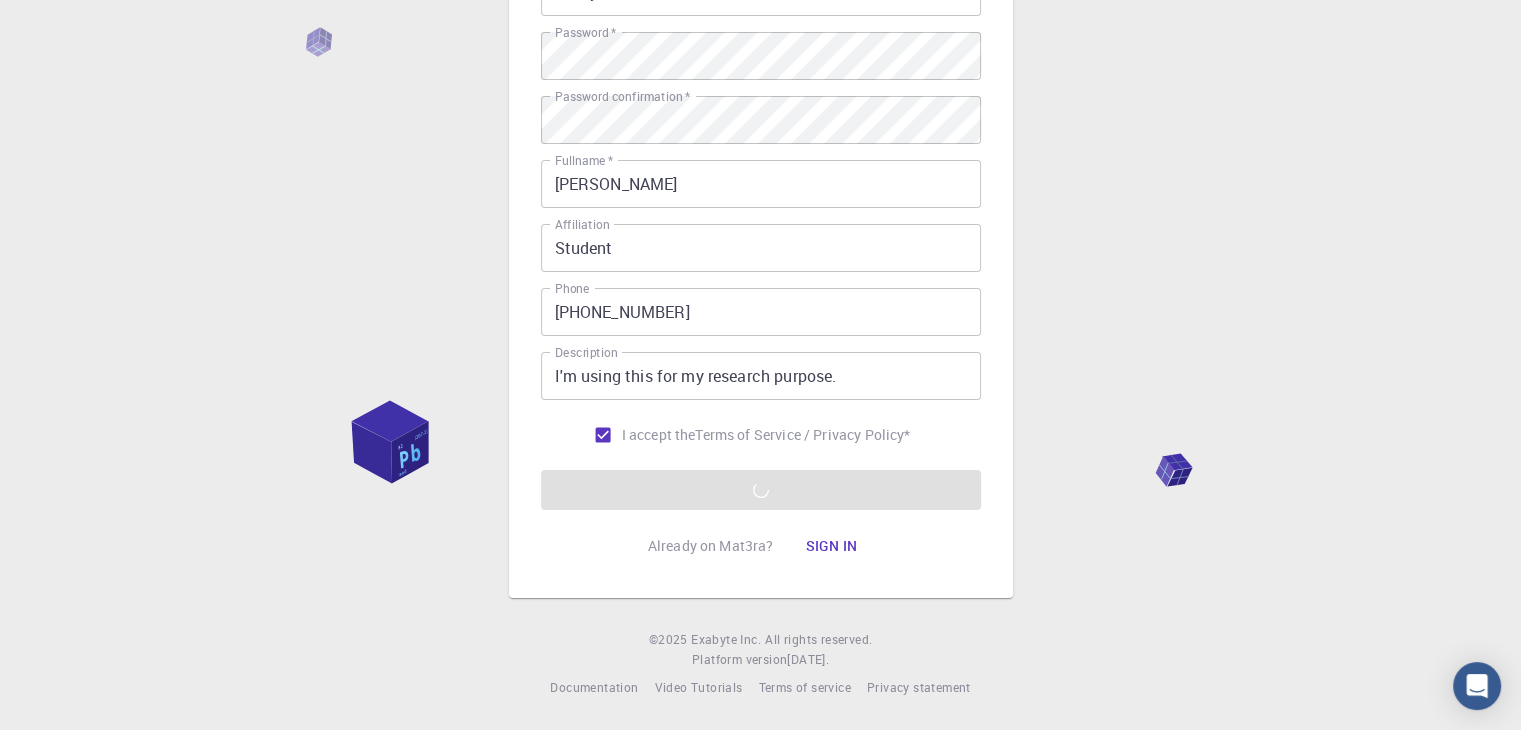 click on "3 Provide additional info Email   * [EMAIL_ADDRESS][DOMAIN_NAME] Email   * username   * huzayfa username   * Password   * Password   * Password confirmation   * Password confirmation   * Fullname   * [PERSON_NAME] Fullname   * Affiliation Student Affiliation Phone [PHONE_NUMBER] Phone Description I'm using this for my research purpose. Description I accept the  Terms of Service / Privacy Policy  * REGISTER Already on Mat3ra? Sign in ©  2025   Exabyte Inc.   All rights reserved. Platform version  [DATE] . Documentation Video Tutorials Terms of service Privacy statement" at bounding box center (760, 221) 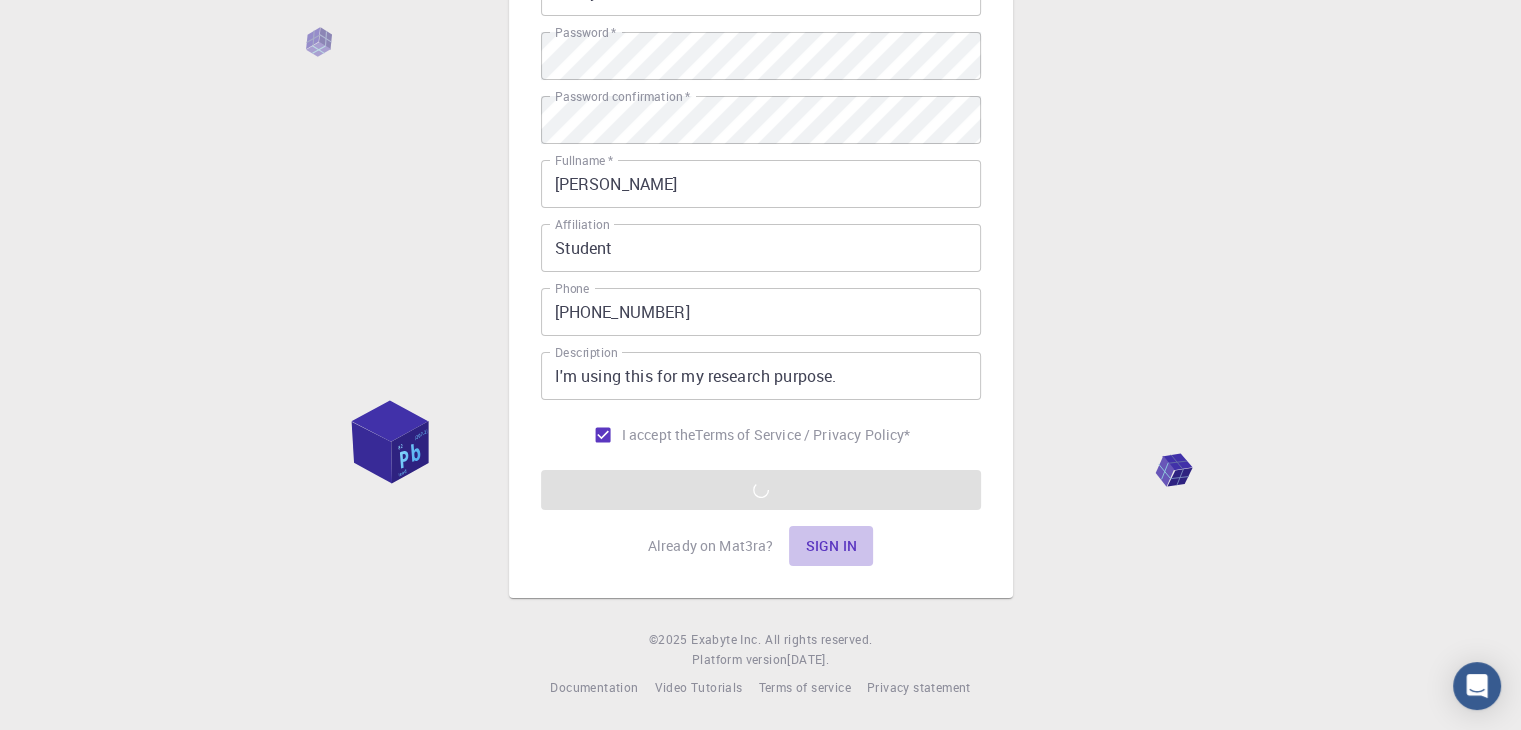 click on "Sign in" at bounding box center [831, 546] 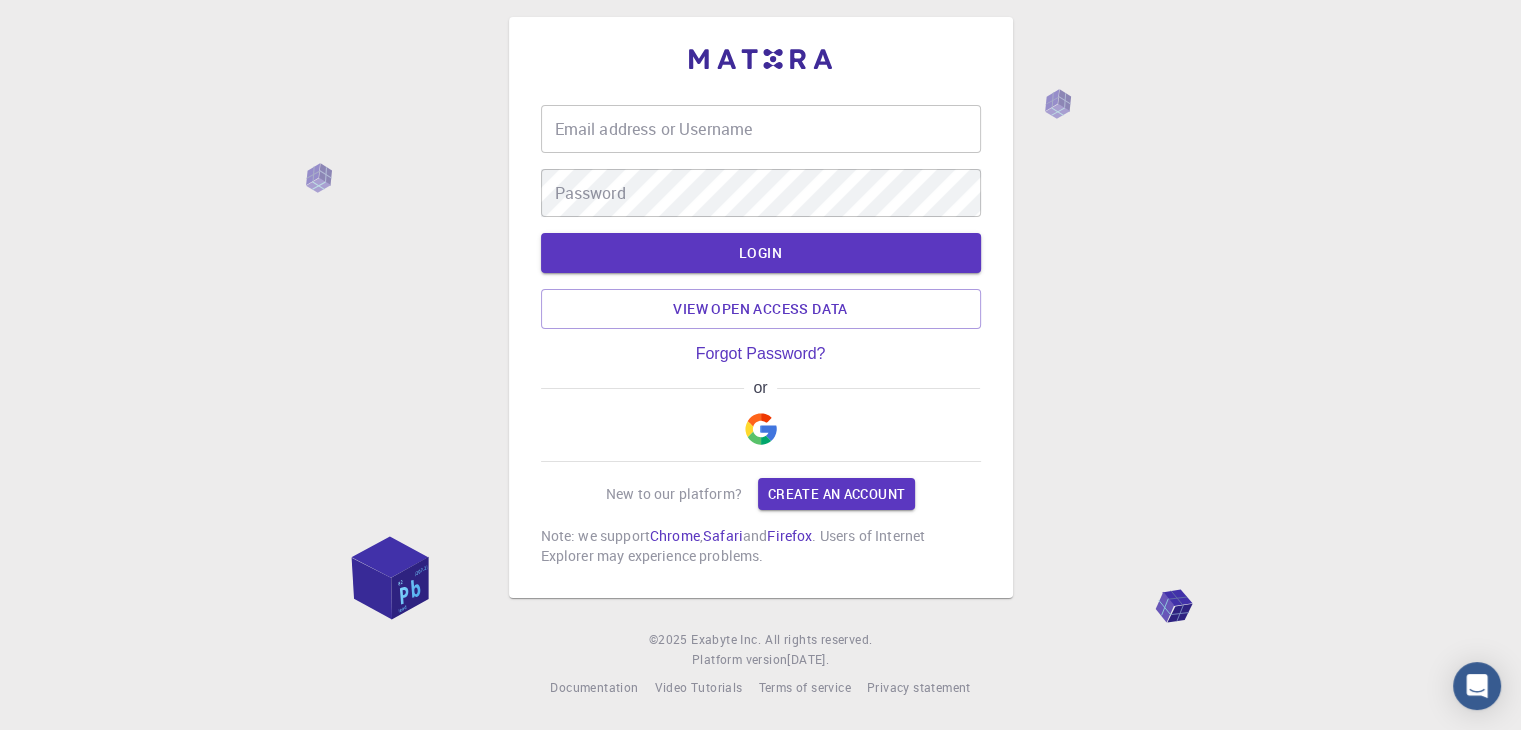 scroll, scrollTop: 0, scrollLeft: 0, axis: both 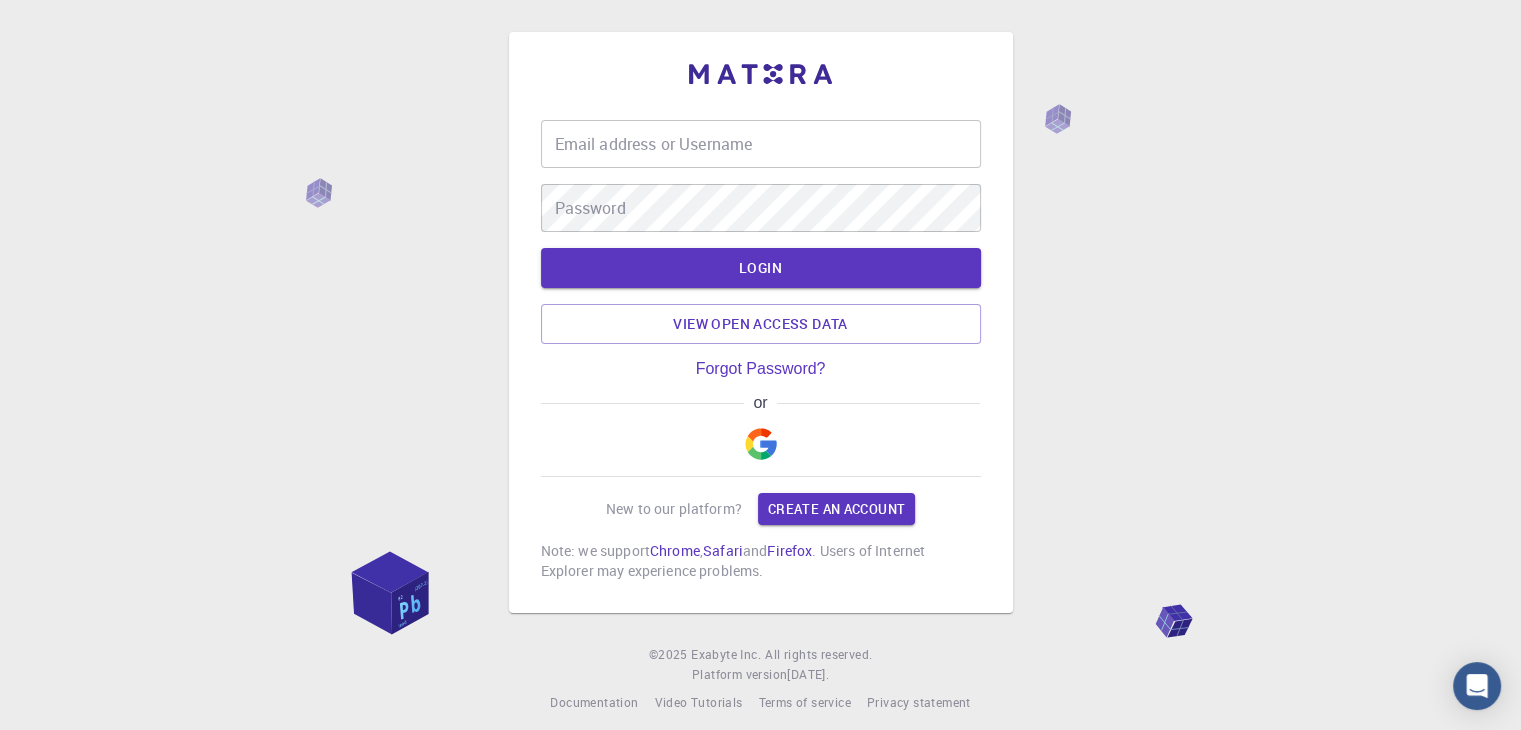 type on "huzayfa" 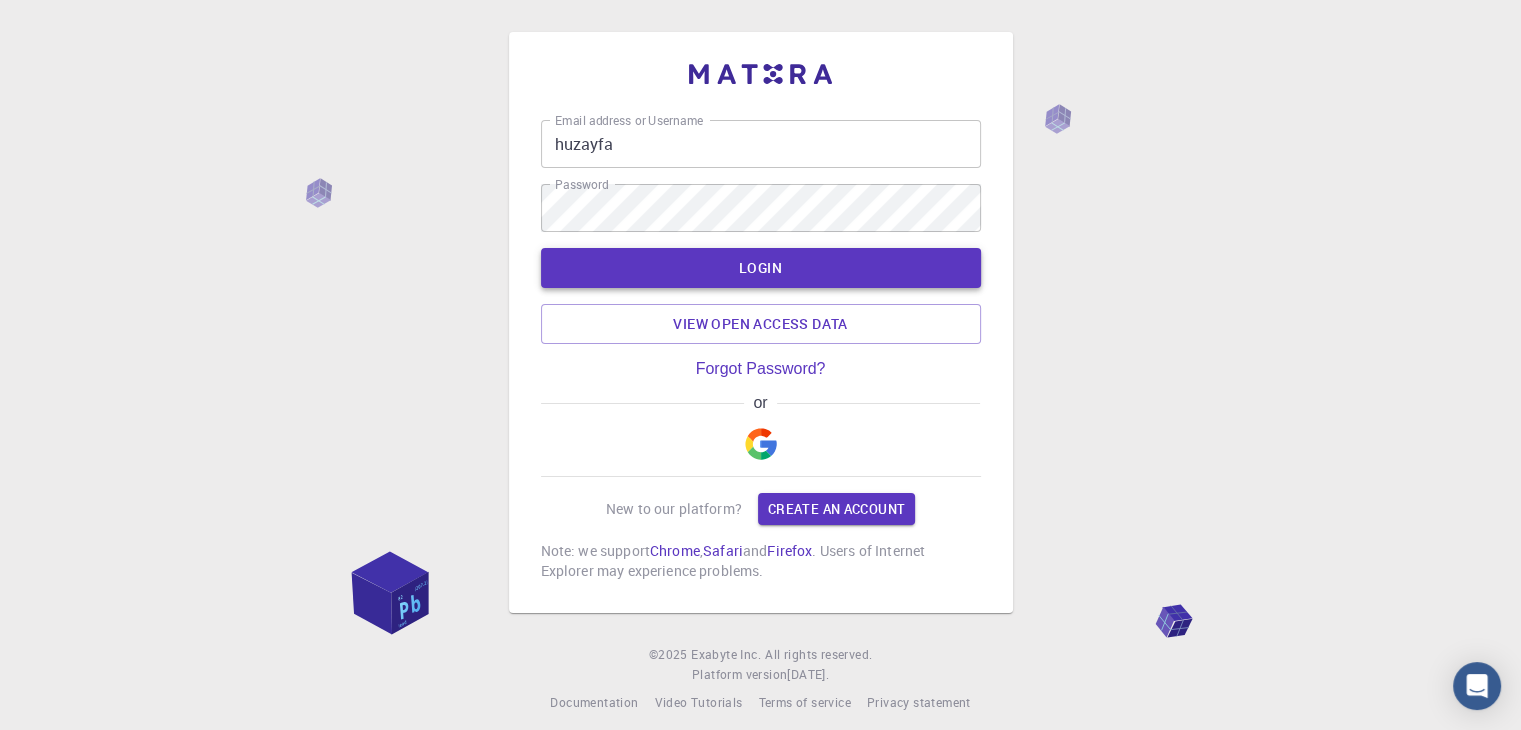 click on "LOGIN" at bounding box center (761, 268) 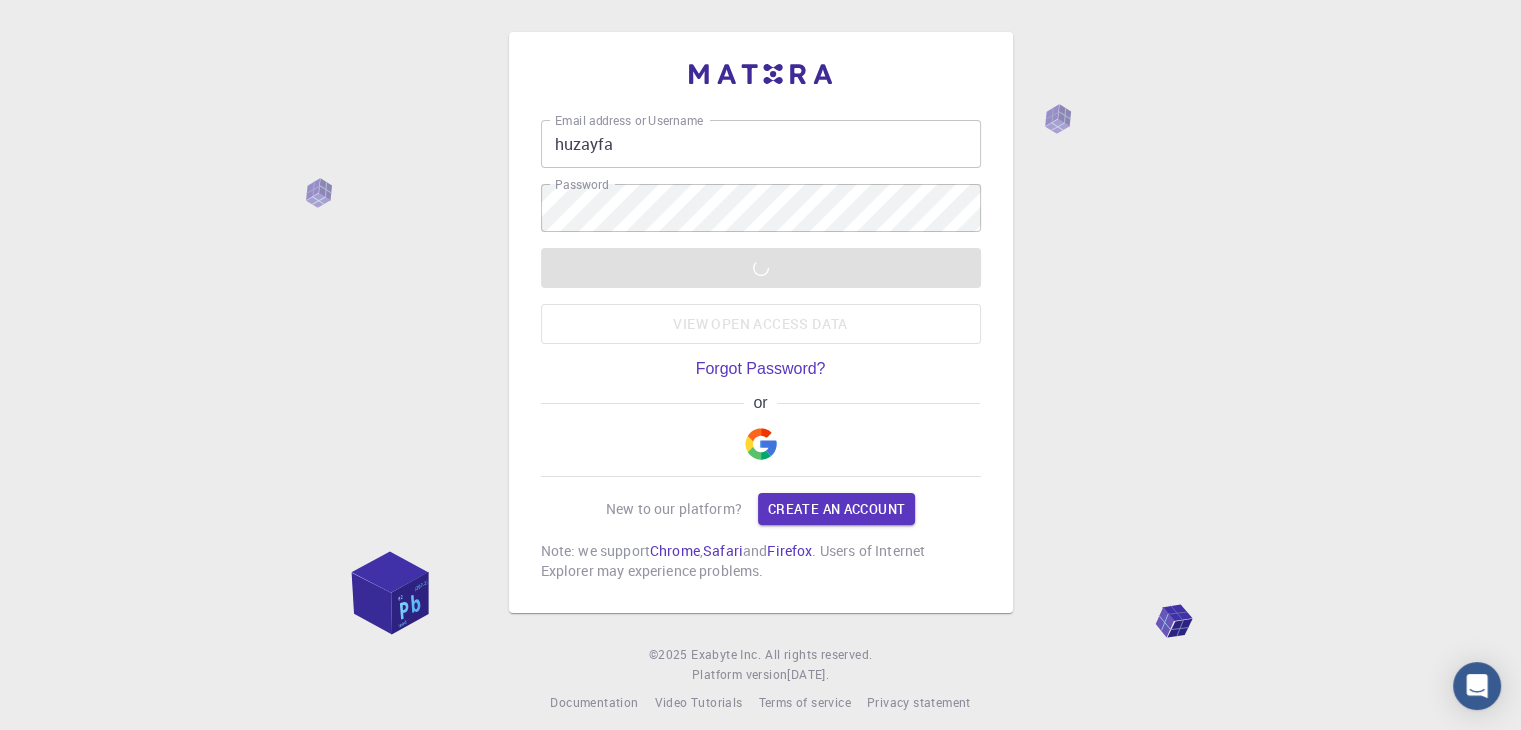 scroll, scrollTop: 0, scrollLeft: 0, axis: both 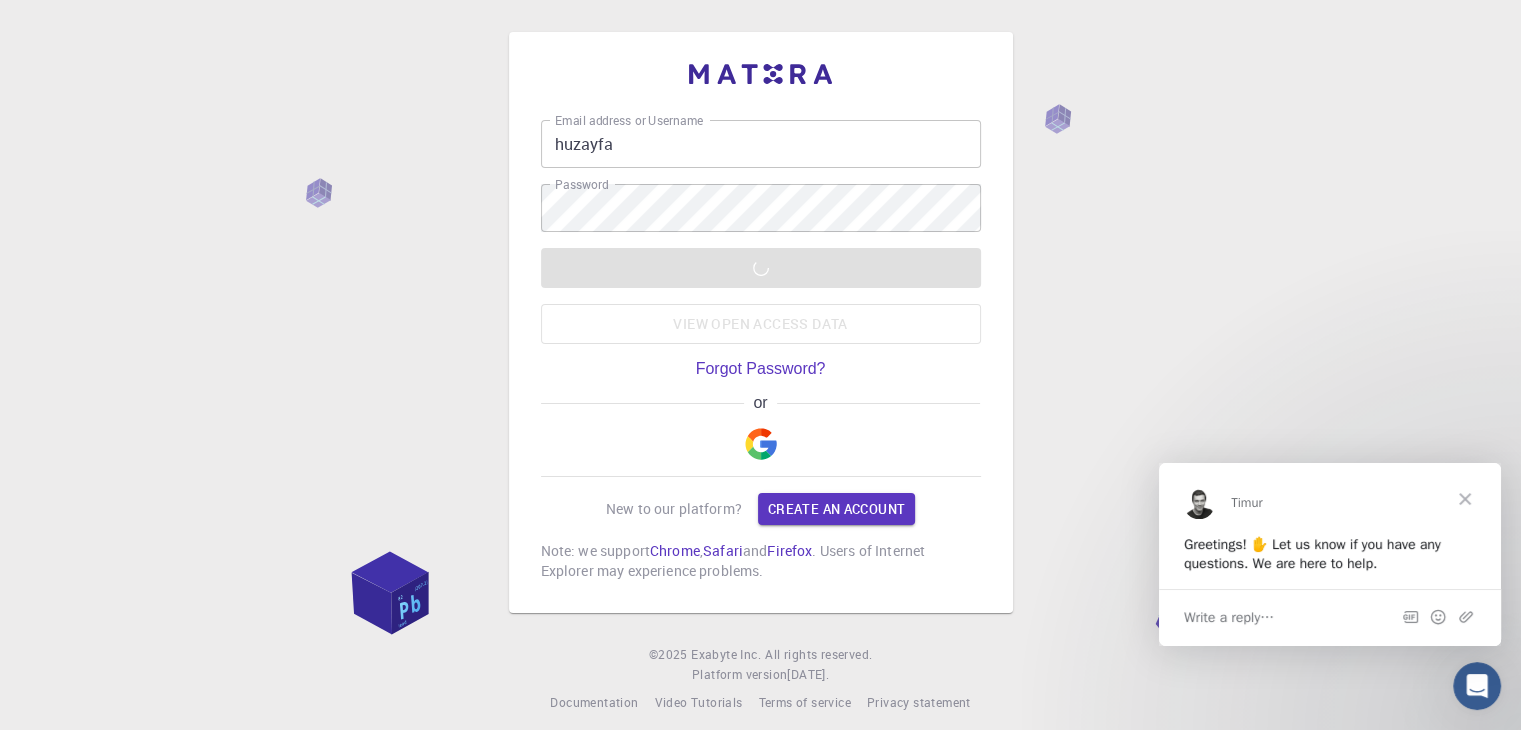 click on "Email address or Username huzayfa Email address or Username Password Password LOGIN View open access data Forgot Password? or New to our platform? Create an account Note: we support  Chrome ,  Safari  and  Firefox . Users of Internet Explorer may experience problems. ©  2025   Exabyte Inc.   All rights reserved. Platform version  [DATE] . Documentation Video Tutorials Terms of service Privacy statement" at bounding box center [760, 372] 